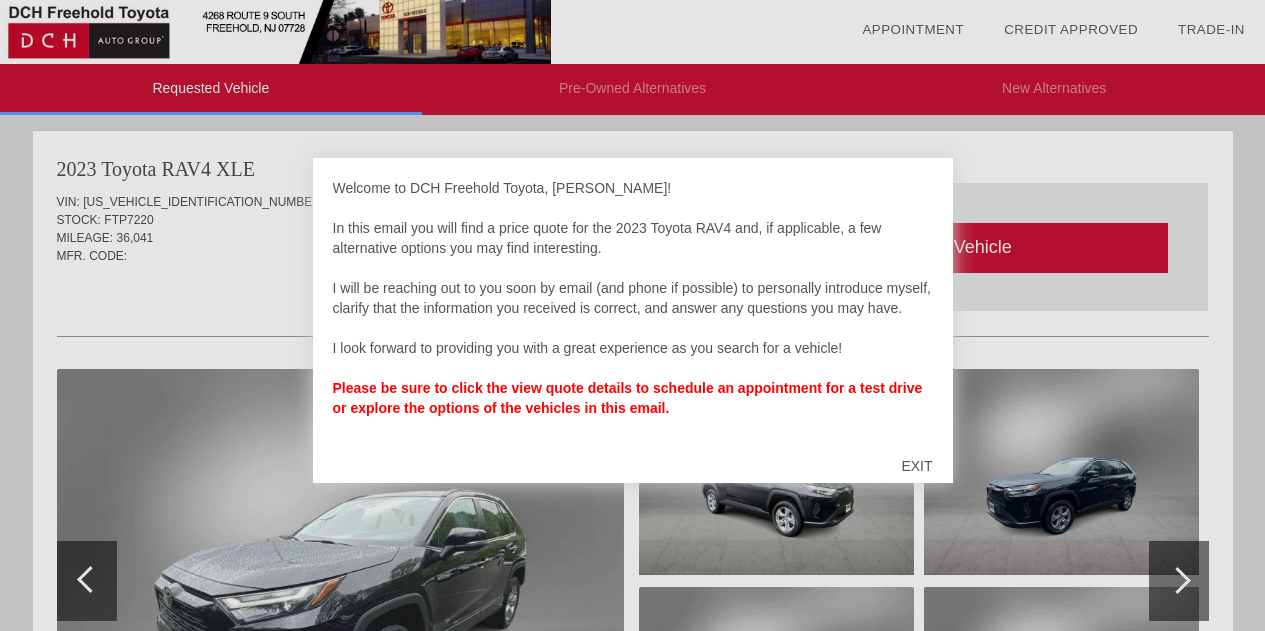 scroll, scrollTop: 0, scrollLeft: 0, axis: both 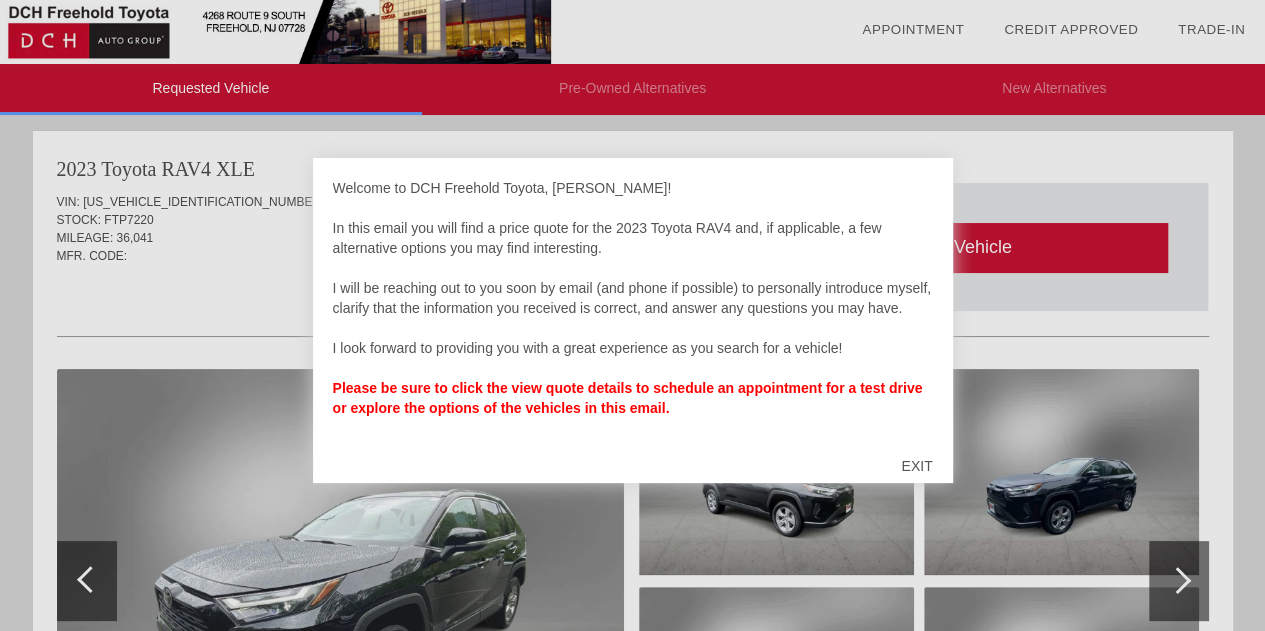 click on "Please be sure to click the view quote details to schedule an appointment for a test drive or explore the options of the vehicles in this email." at bounding box center [628, 398] 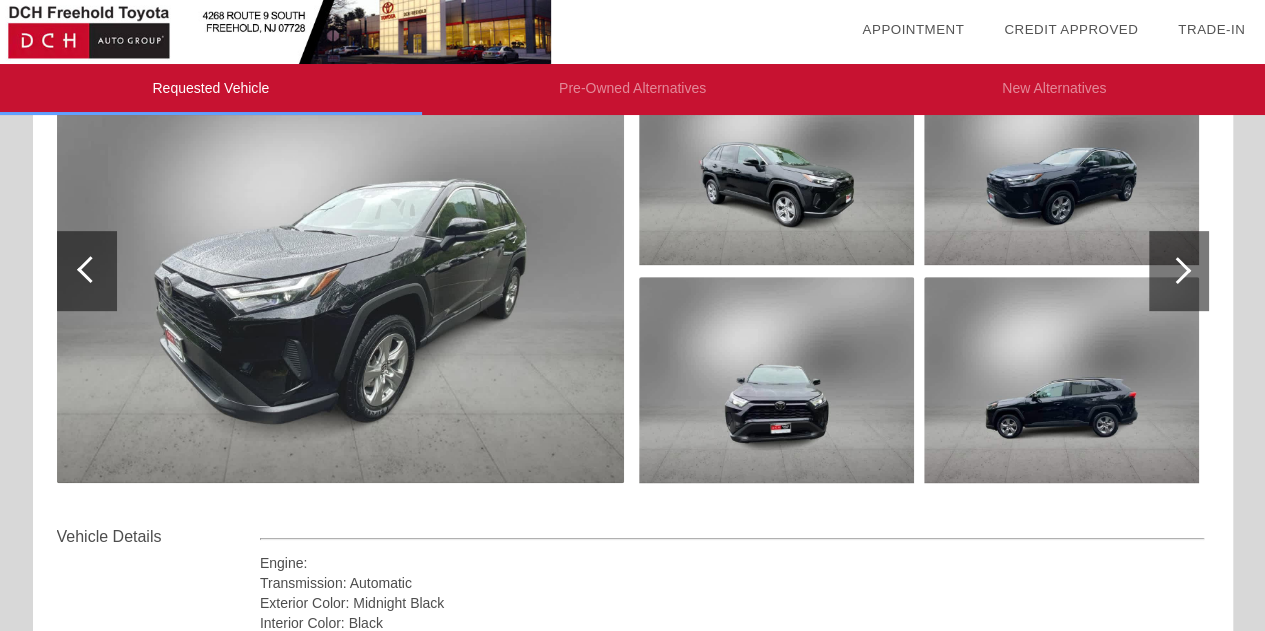 scroll, scrollTop: 266, scrollLeft: 0, axis: vertical 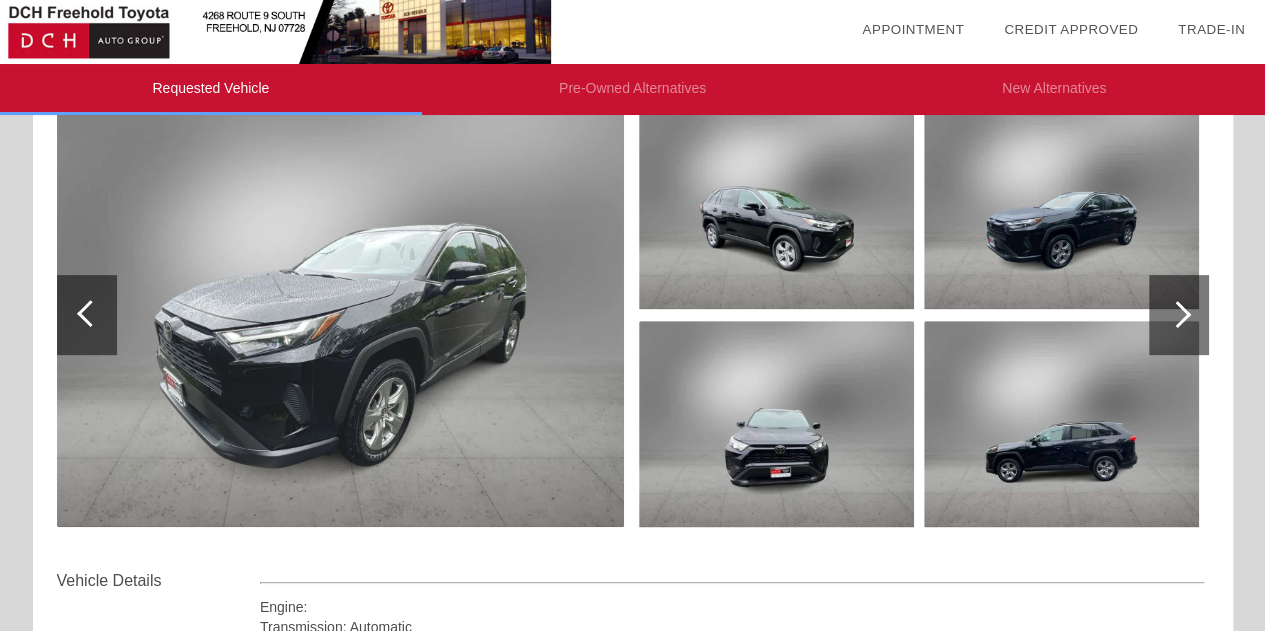 click at bounding box center (340, 315) 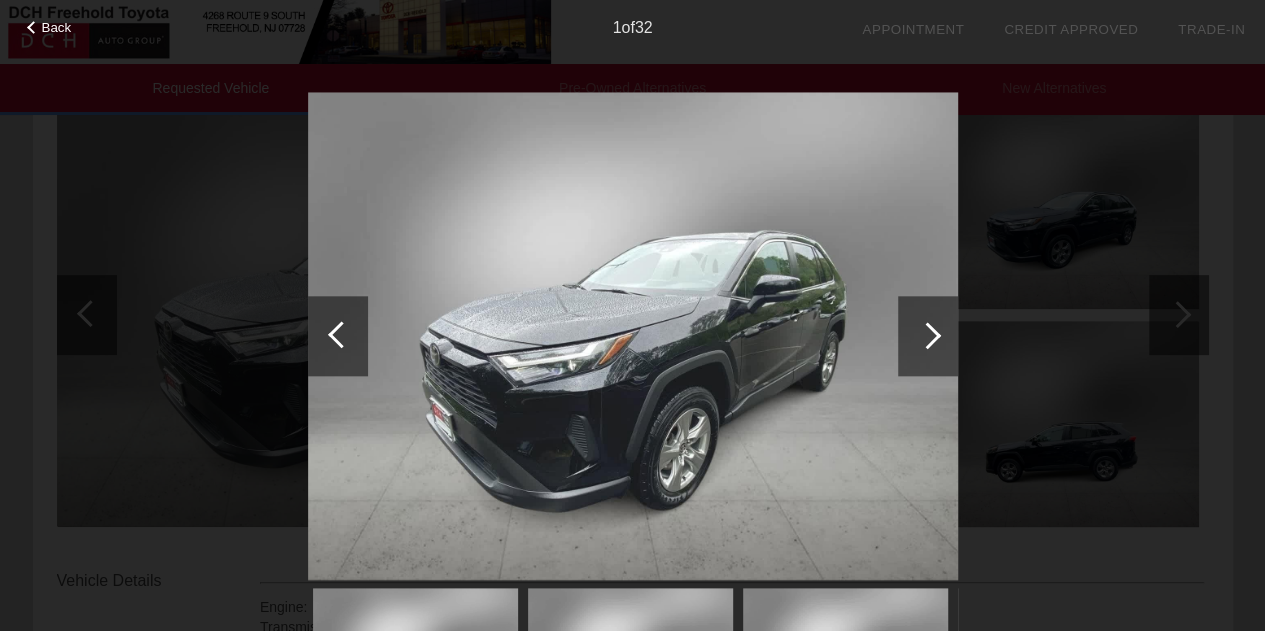 click at bounding box center (928, 336) 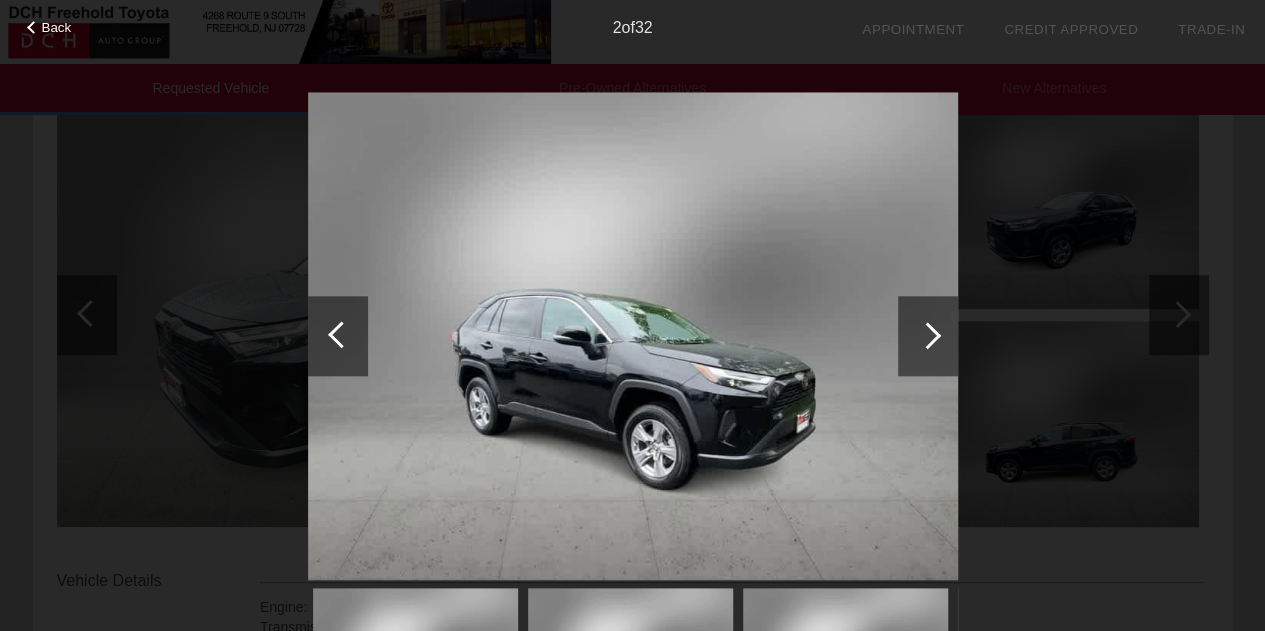 click at bounding box center (928, 336) 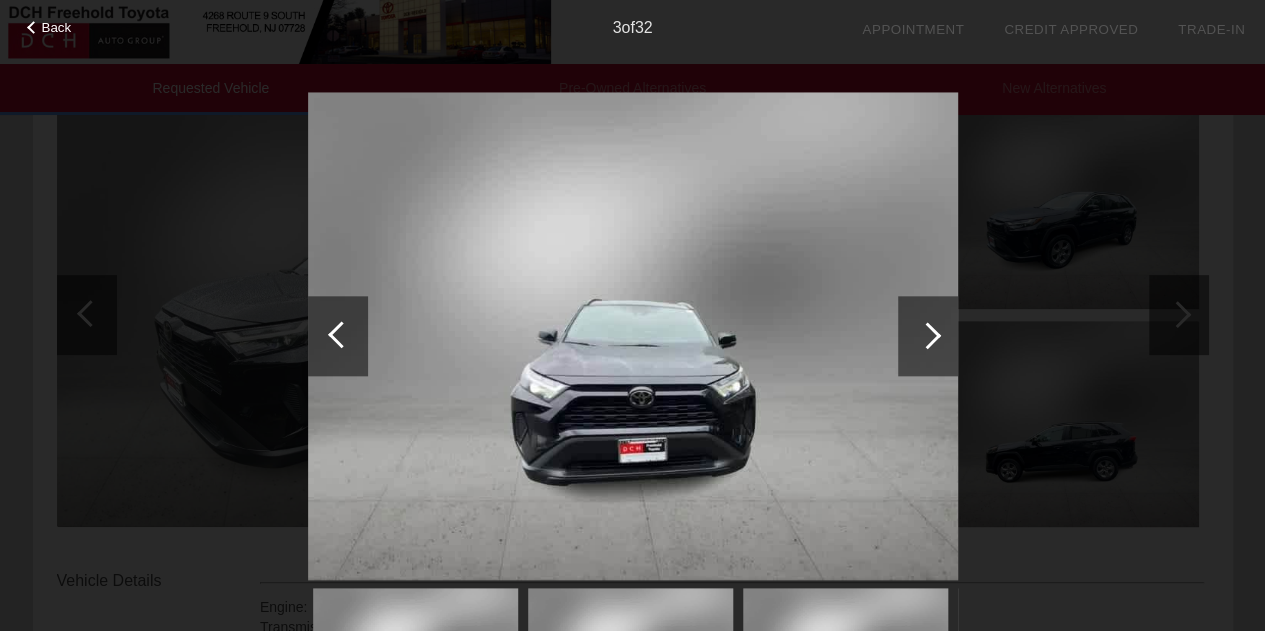 click at bounding box center [928, 336] 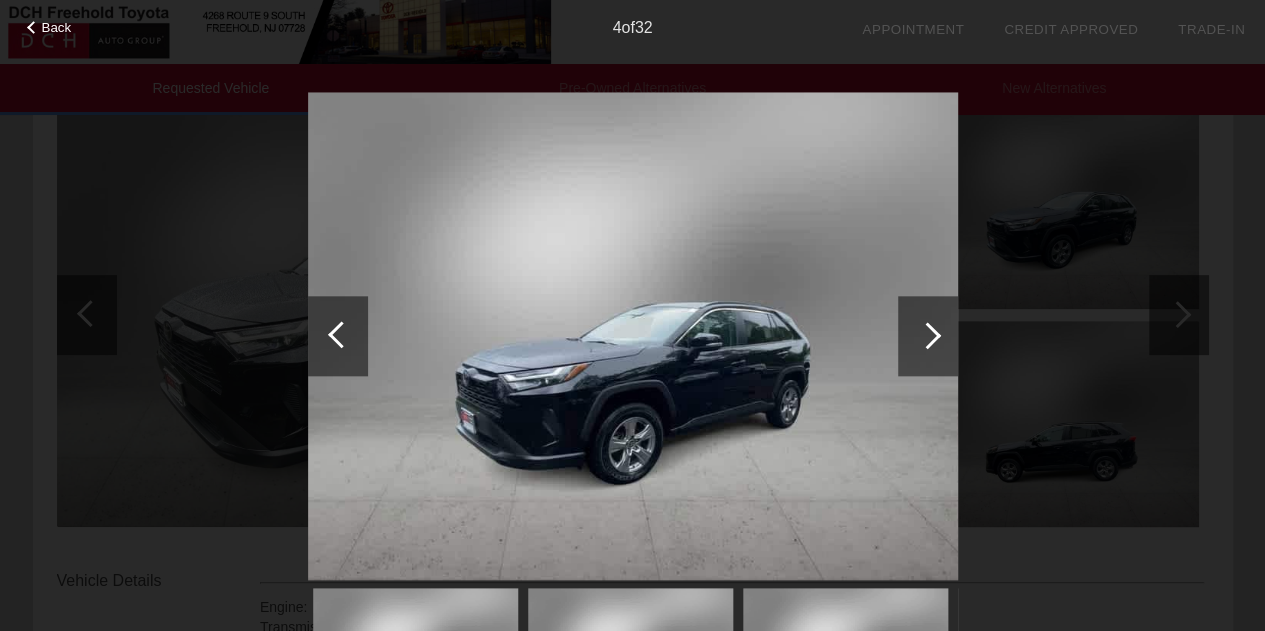 click at bounding box center [928, 336] 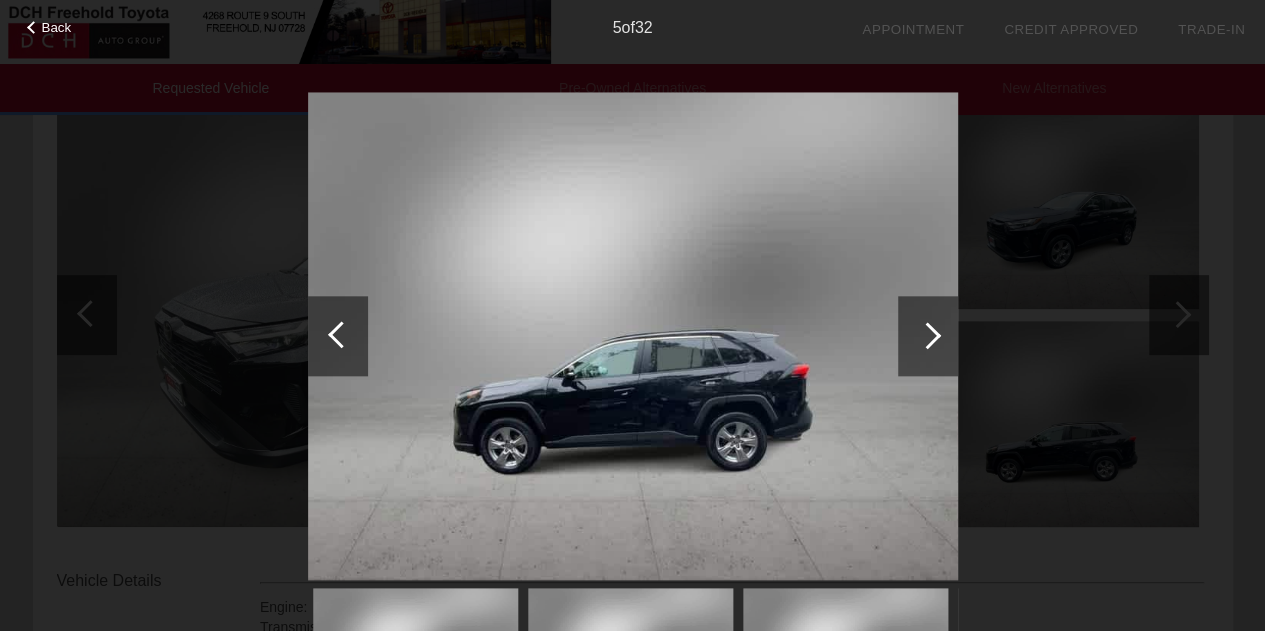 click at bounding box center (928, 336) 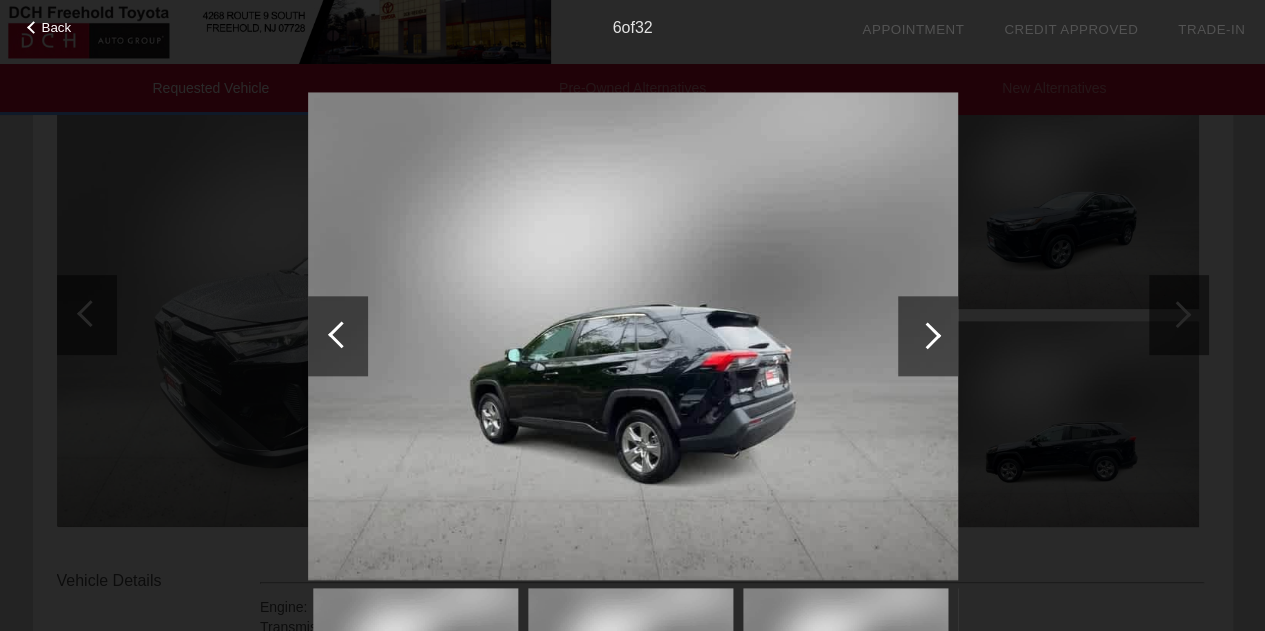 click at bounding box center [928, 336] 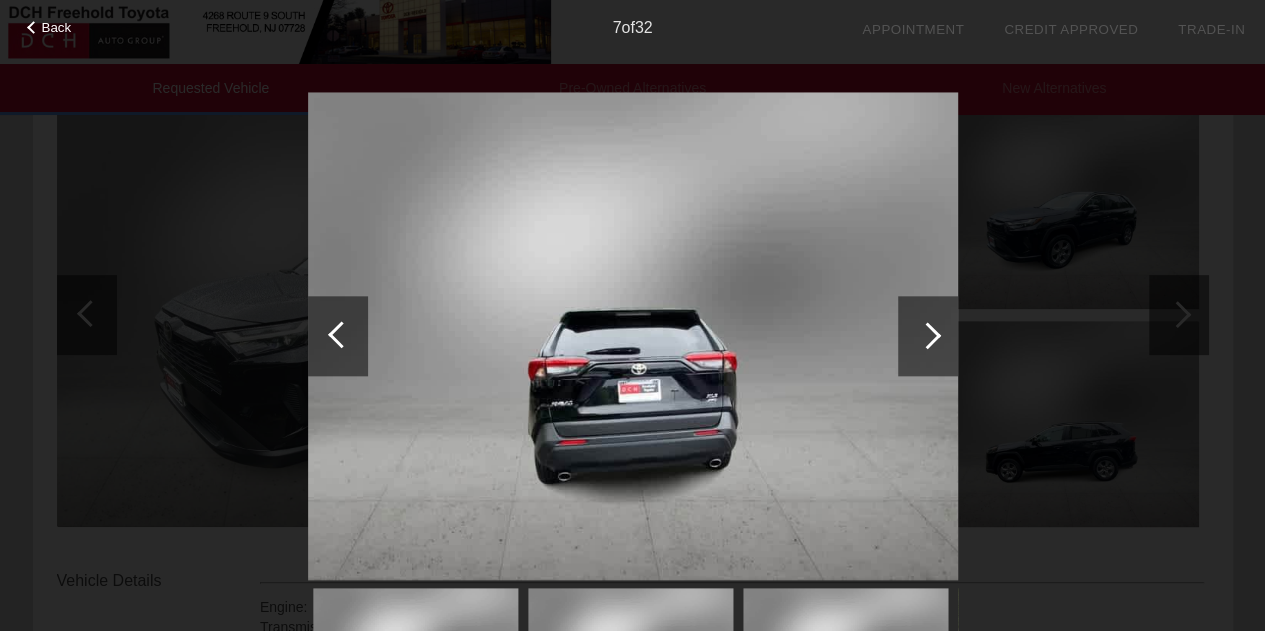 click at bounding box center (928, 336) 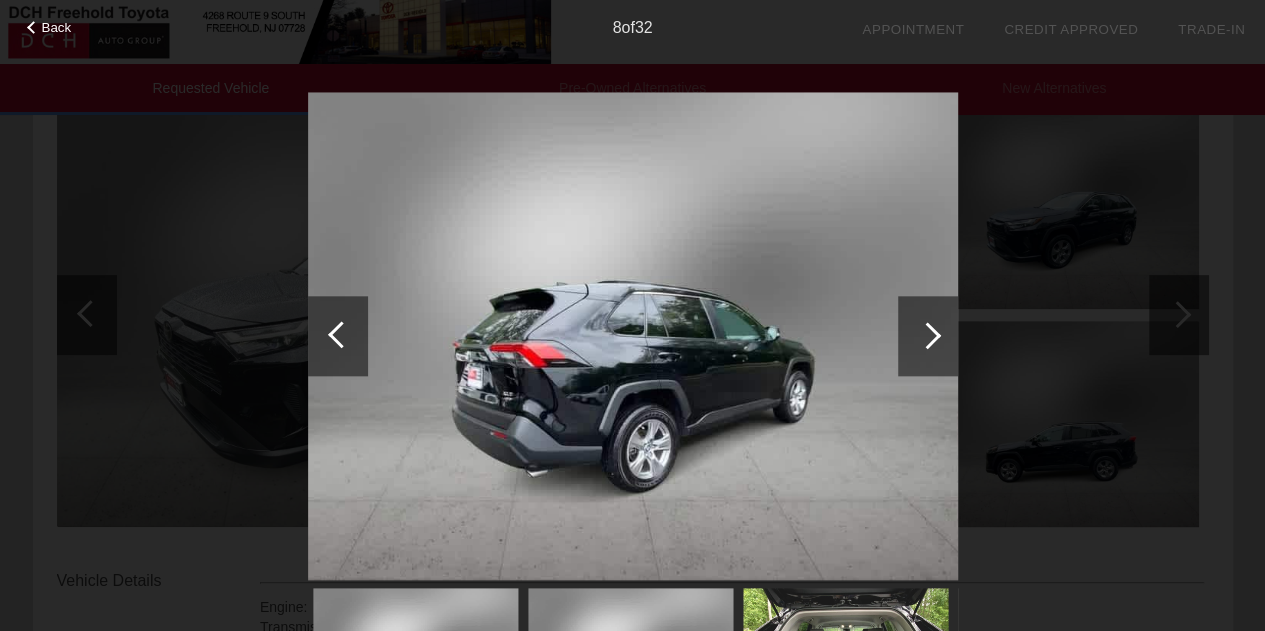 click at bounding box center [928, 336] 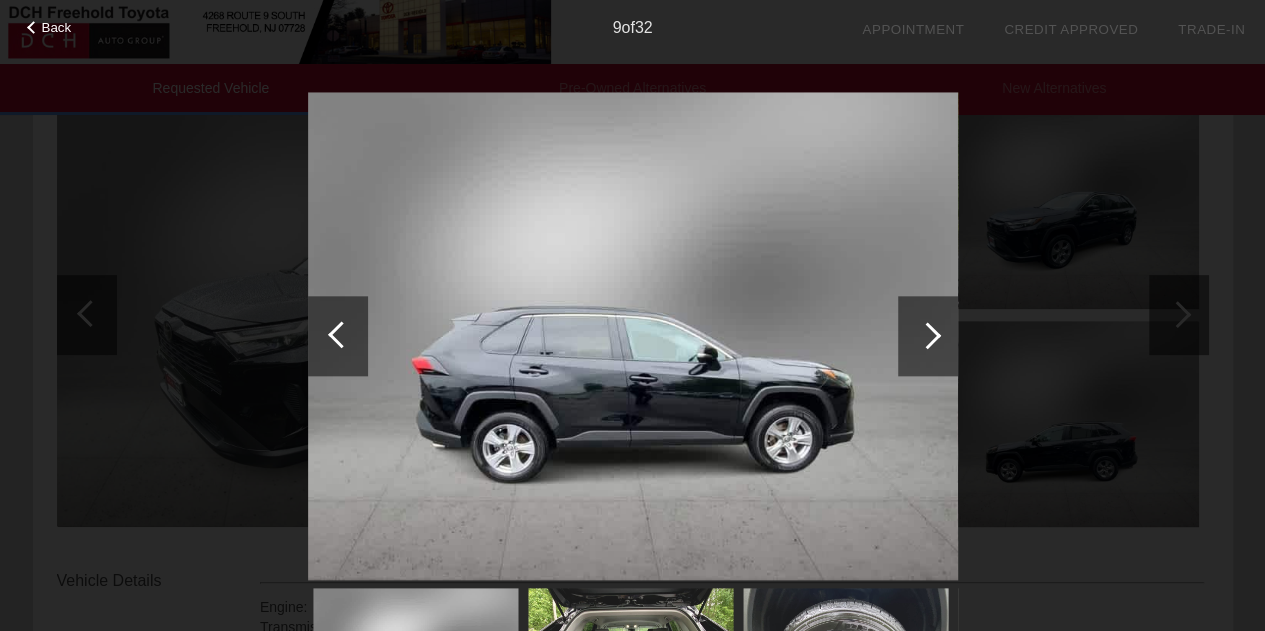 click at bounding box center (928, 336) 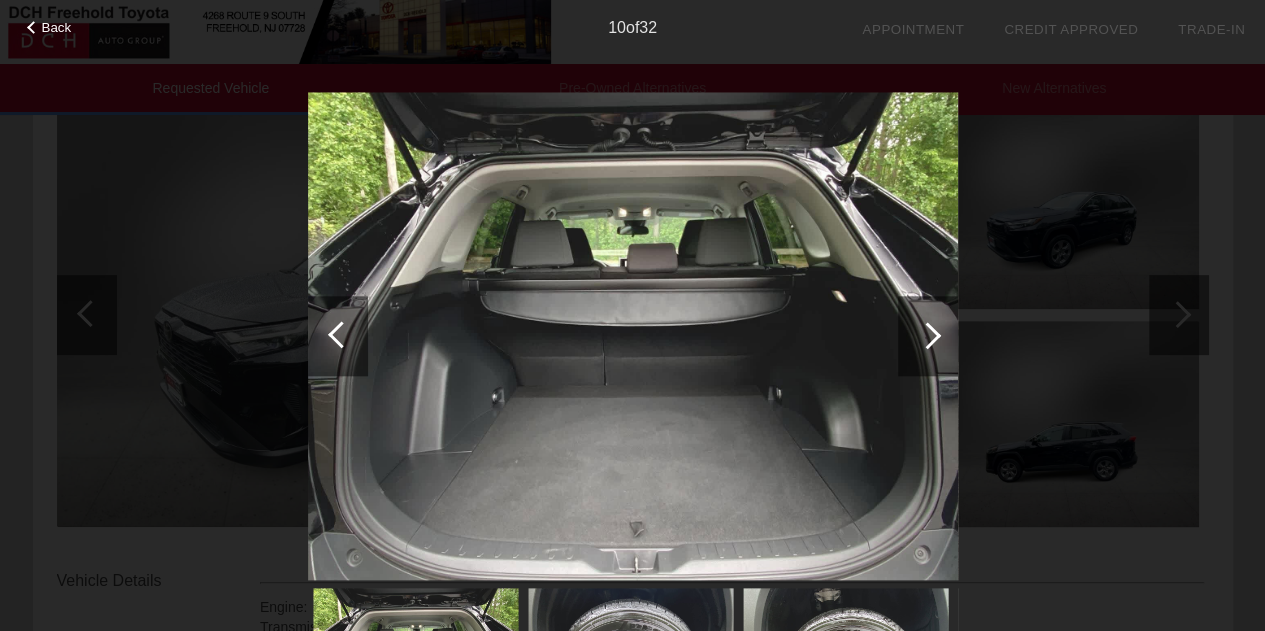 click at bounding box center (928, 336) 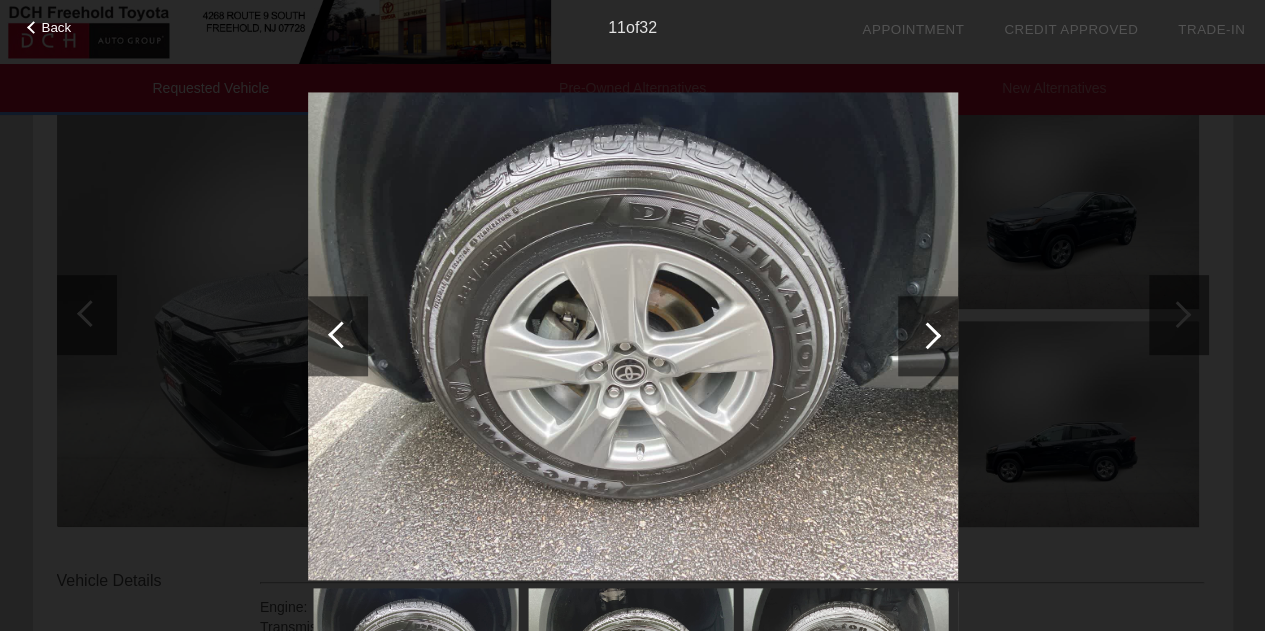 click at bounding box center [928, 336] 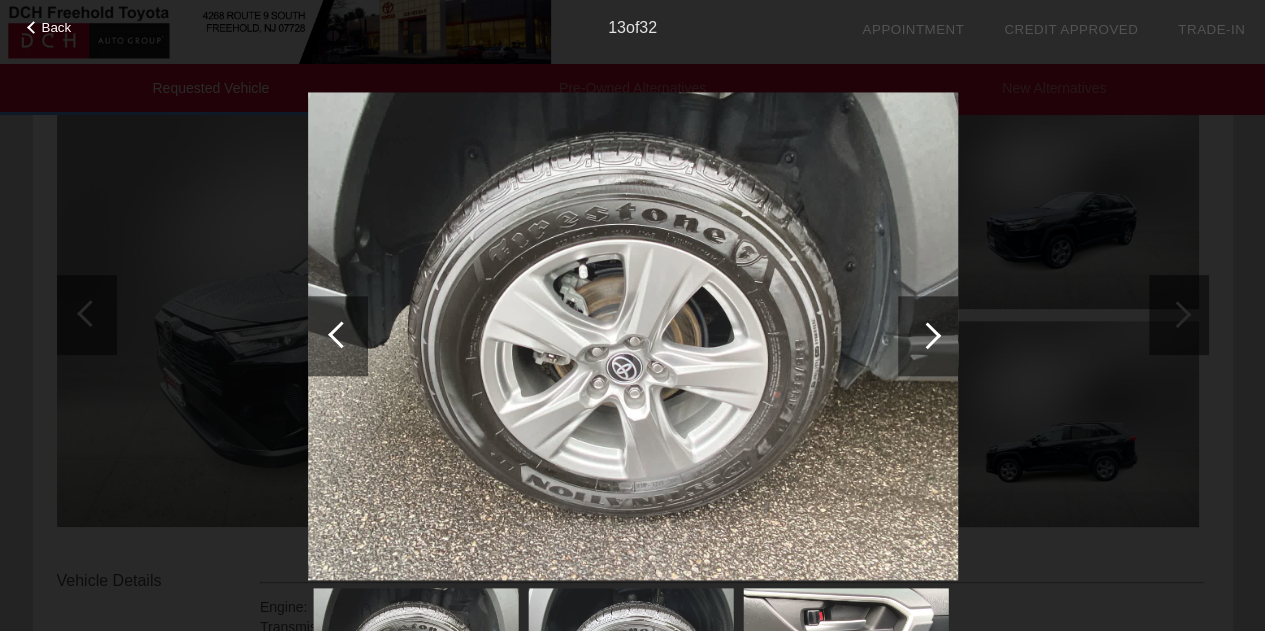 click at bounding box center (928, 336) 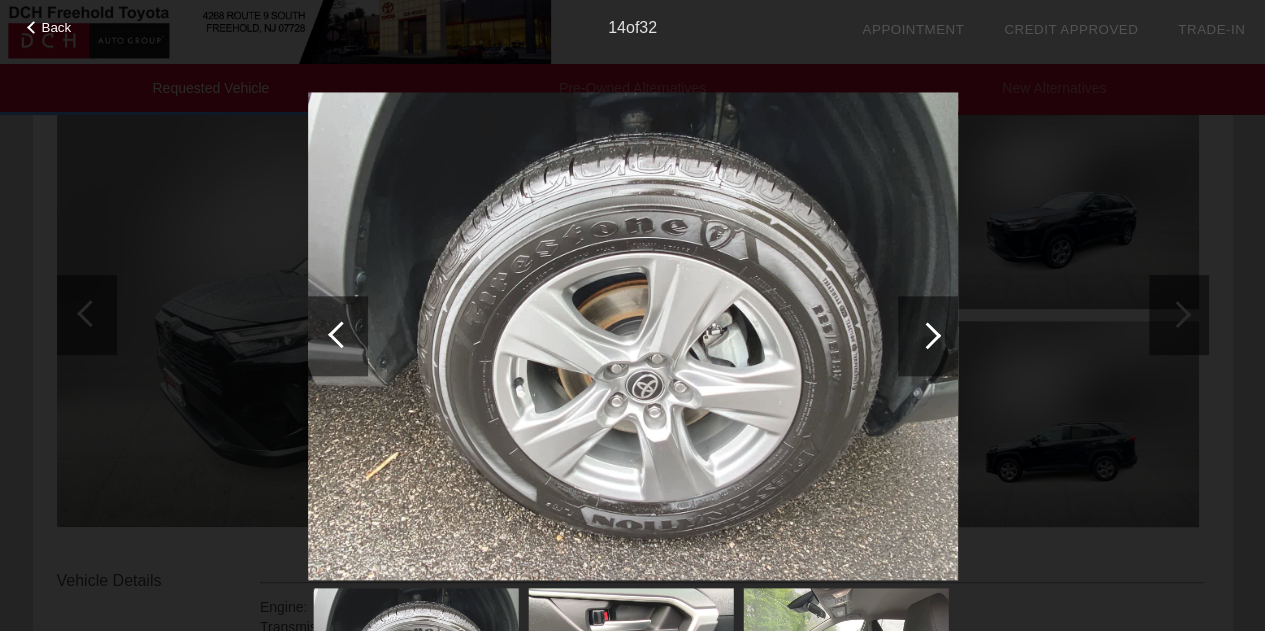 click at bounding box center [928, 336] 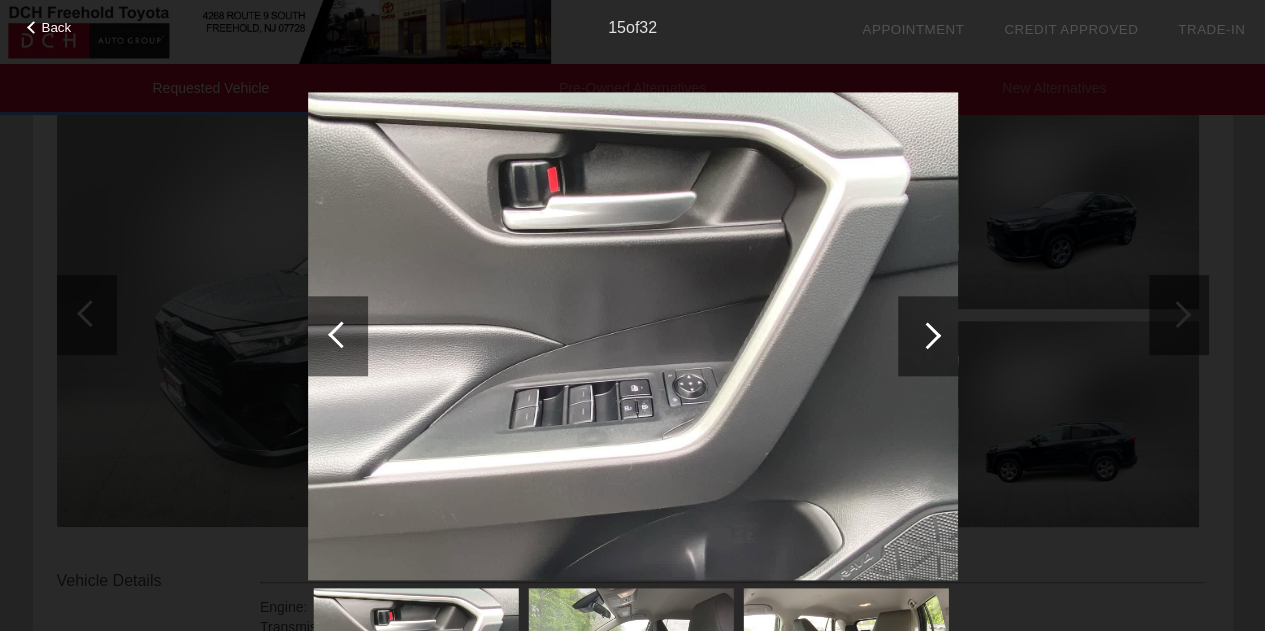 click at bounding box center (928, 336) 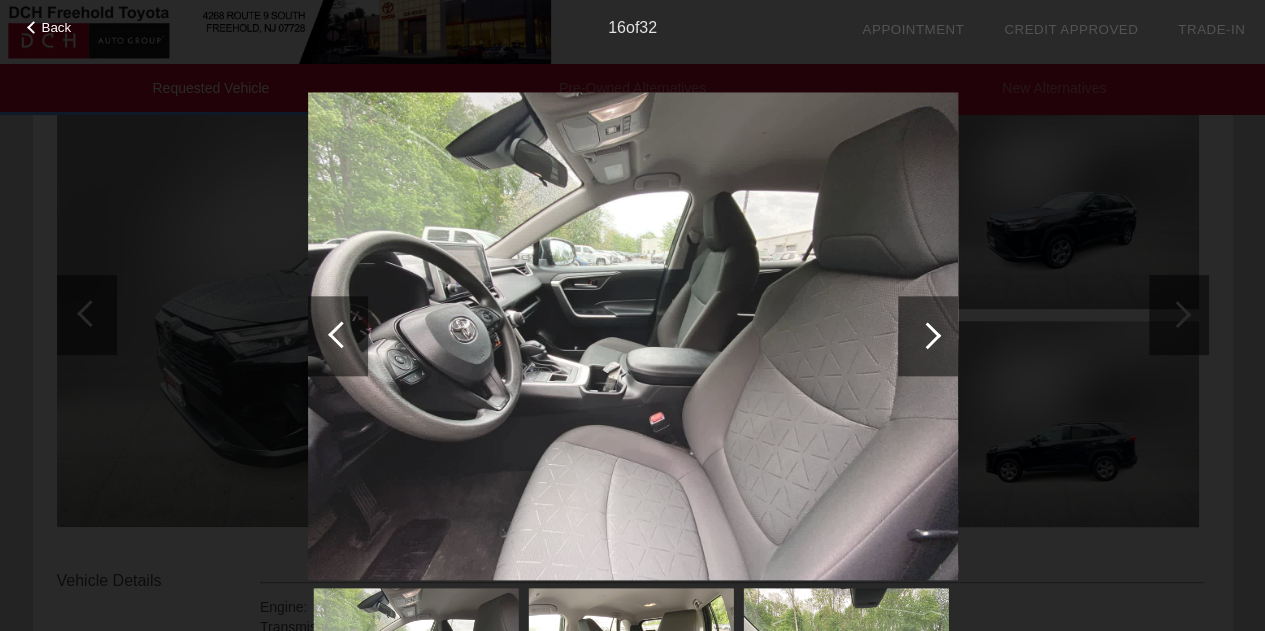 click at bounding box center (928, 336) 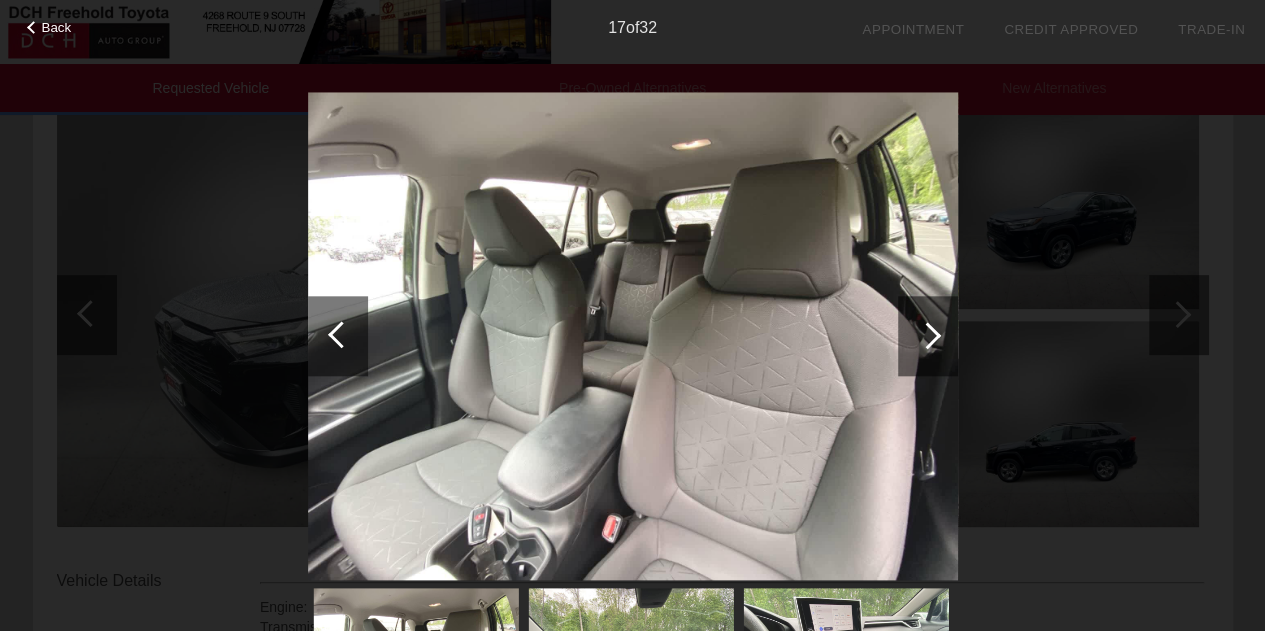 click at bounding box center (928, 336) 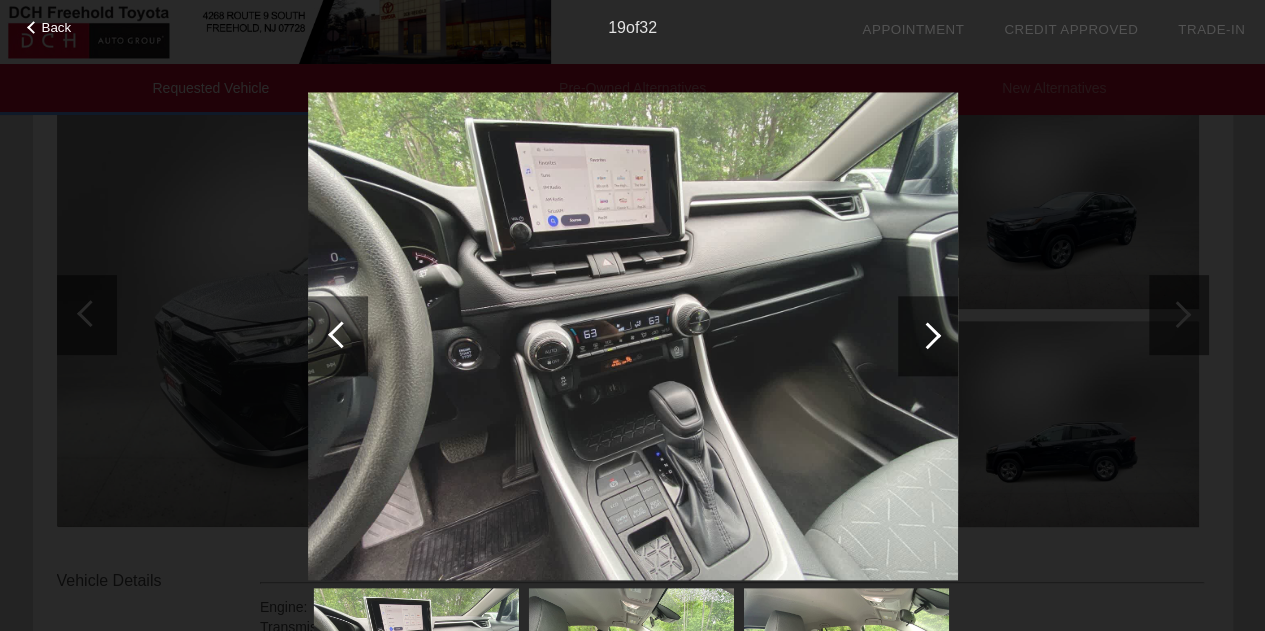 click at bounding box center (928, 336) 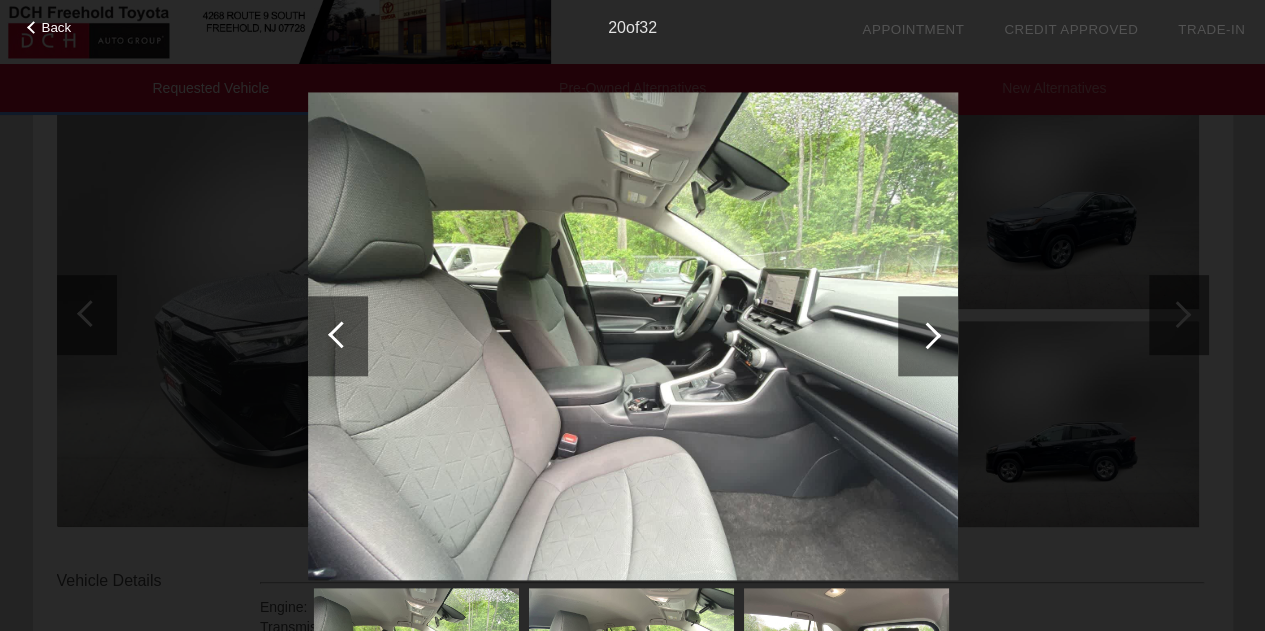 click at bounding box center (928, 336) 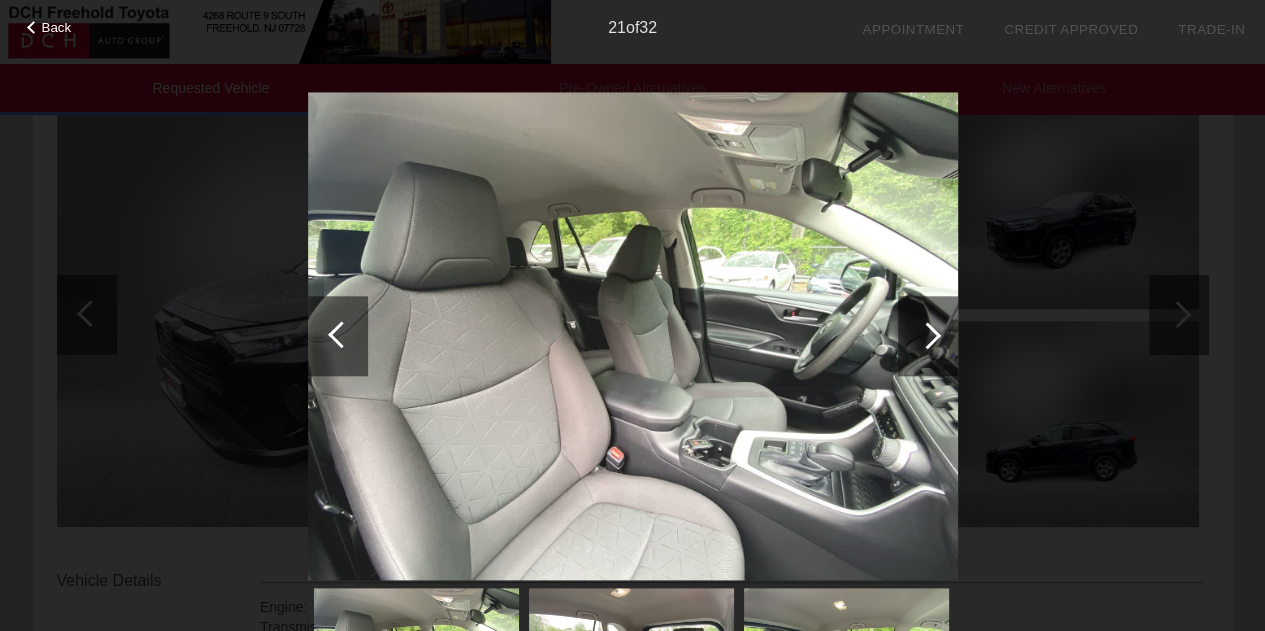 click at bounding box center [928, 336] 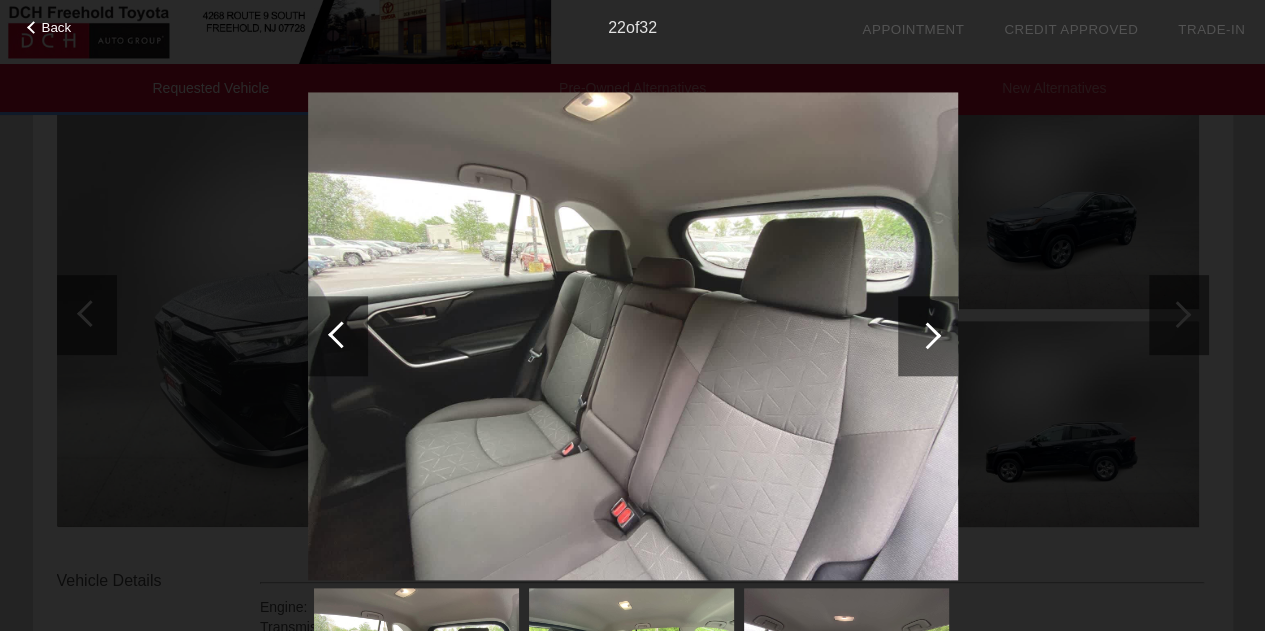 click at bounding box center (928, 336) 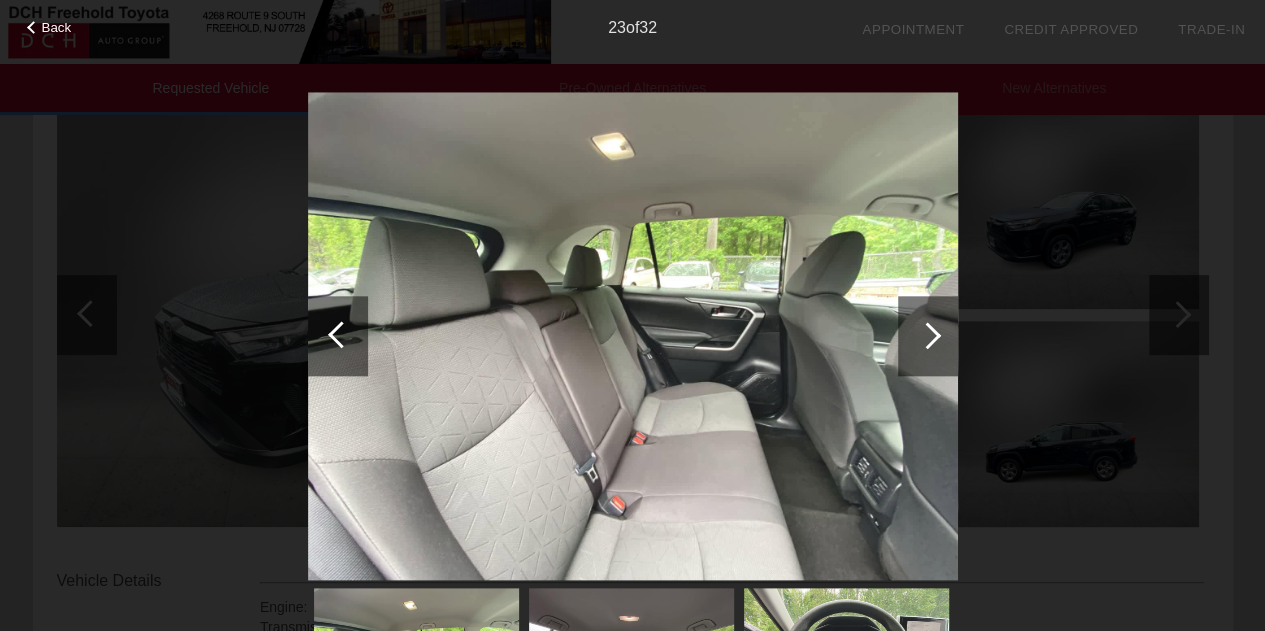 click at bounding box center (928, 336) 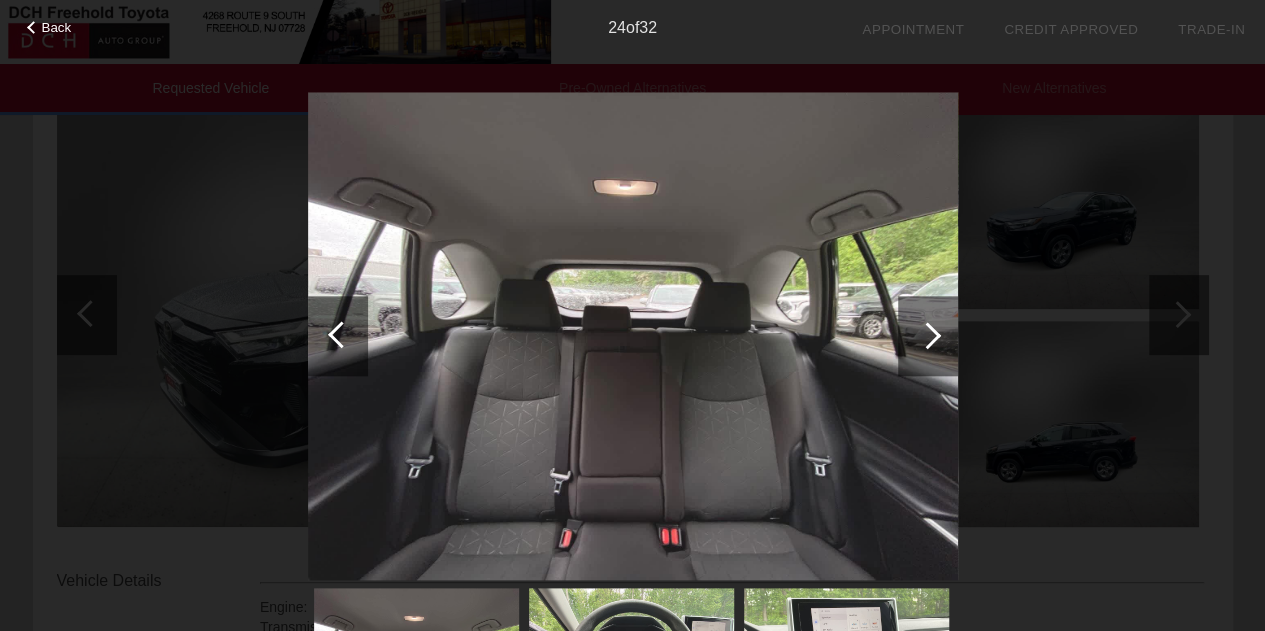 click at bounding box center [928, 336] 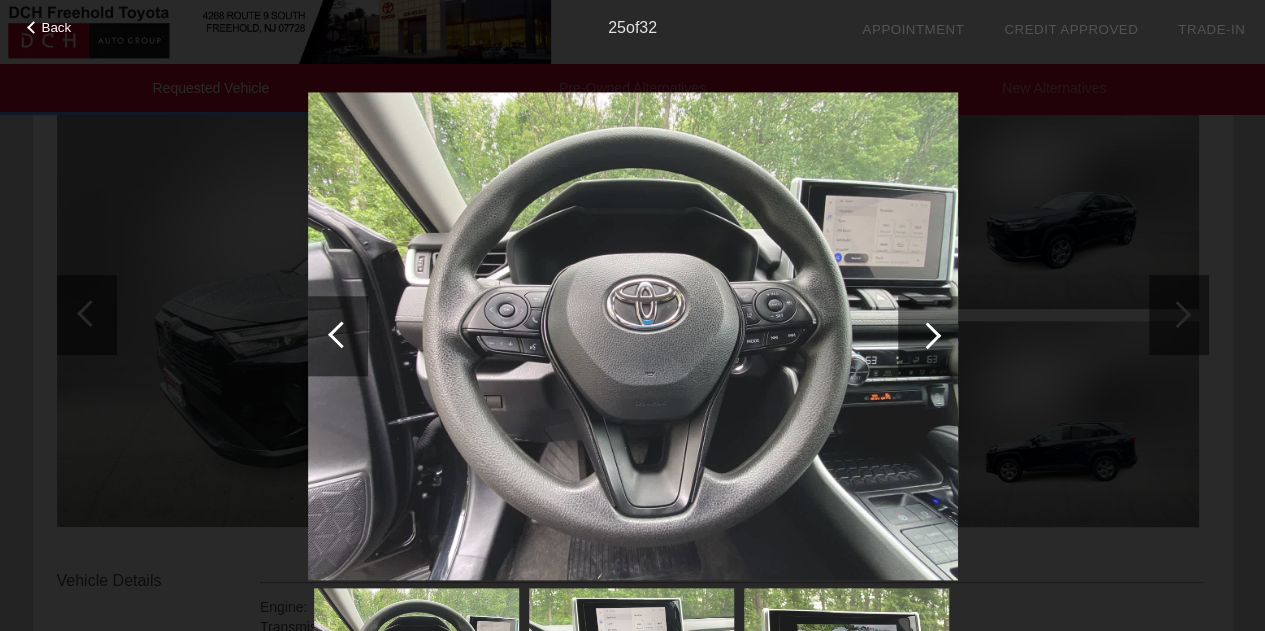 click at bounding box center [928, 336] 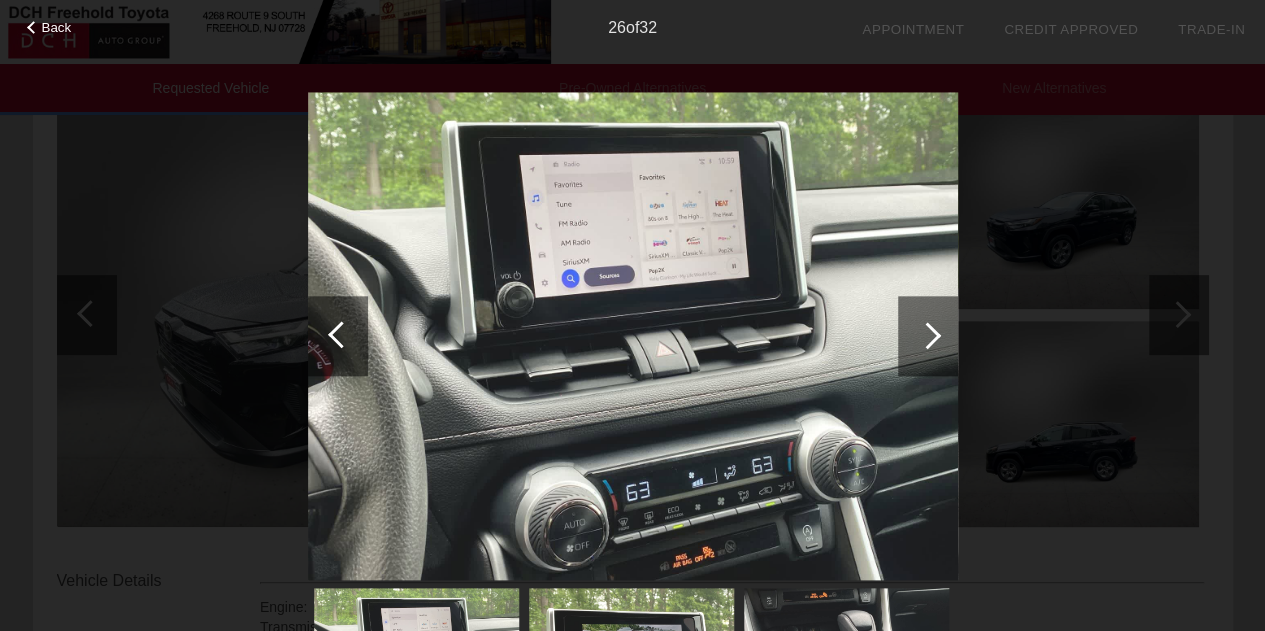 click on "Back" at bounding box center [57, 27] 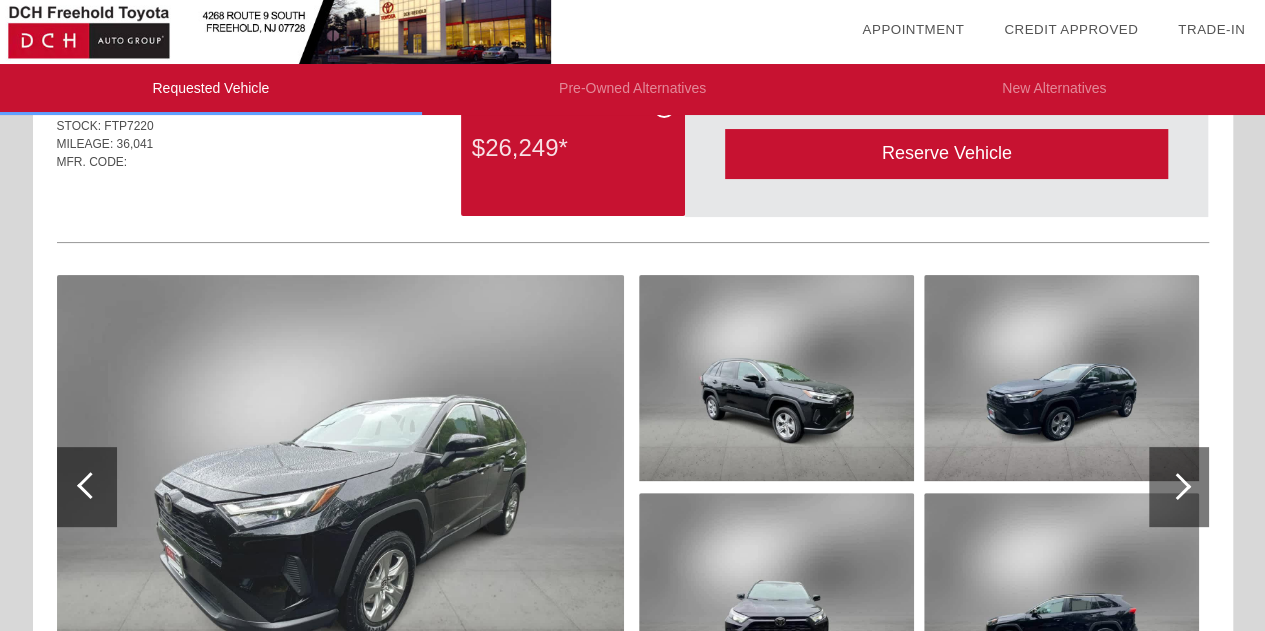 scroll, scrollTop: 0, scrollLeft: 0, axis: both 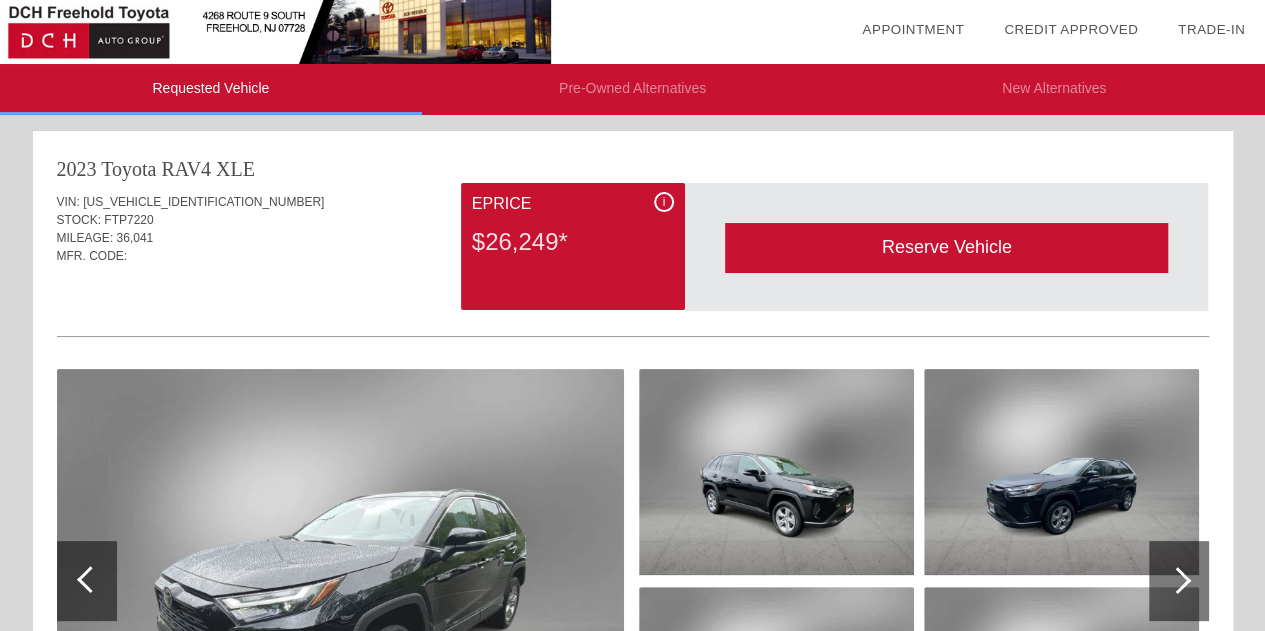 click on "i" at bounding box center [664, 202] 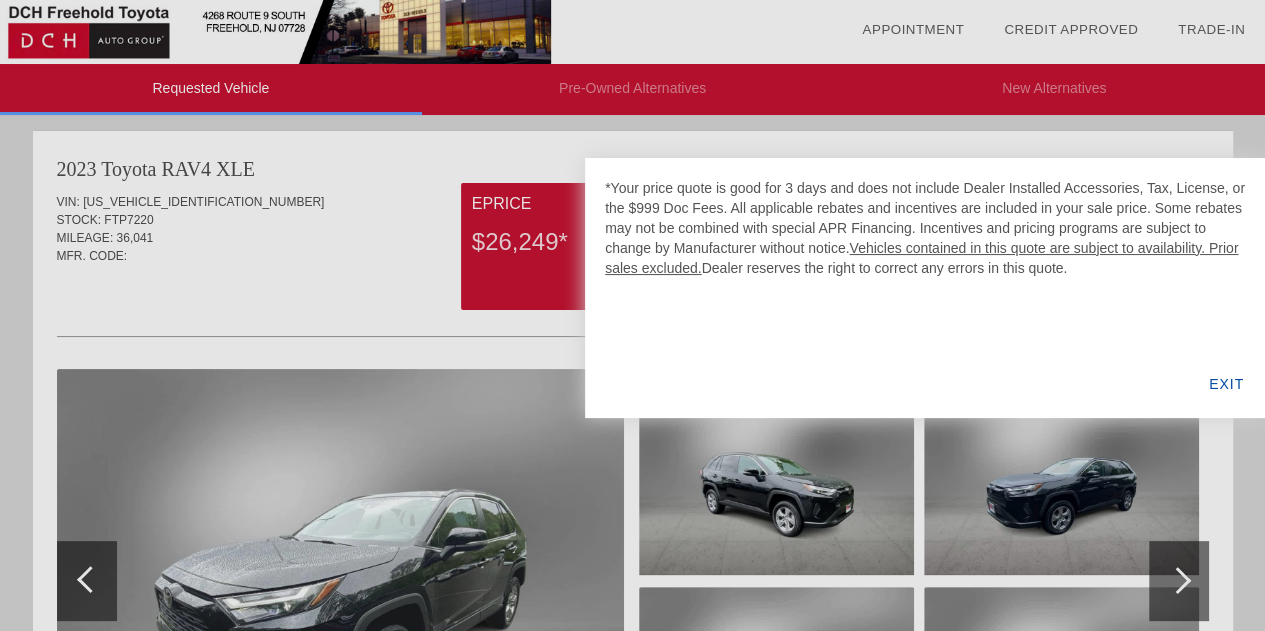 click on "EXIT" at bounding box center (1226, 384) 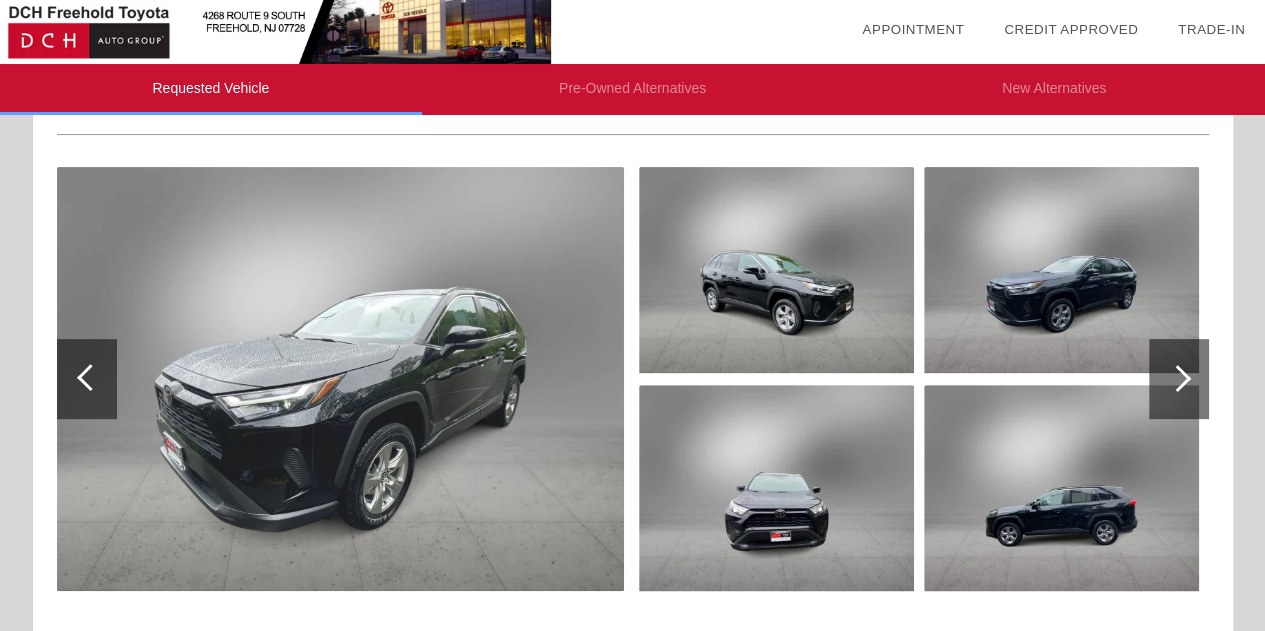 scroll, scrollTop: 0, scrollLeft: 0, axis: both 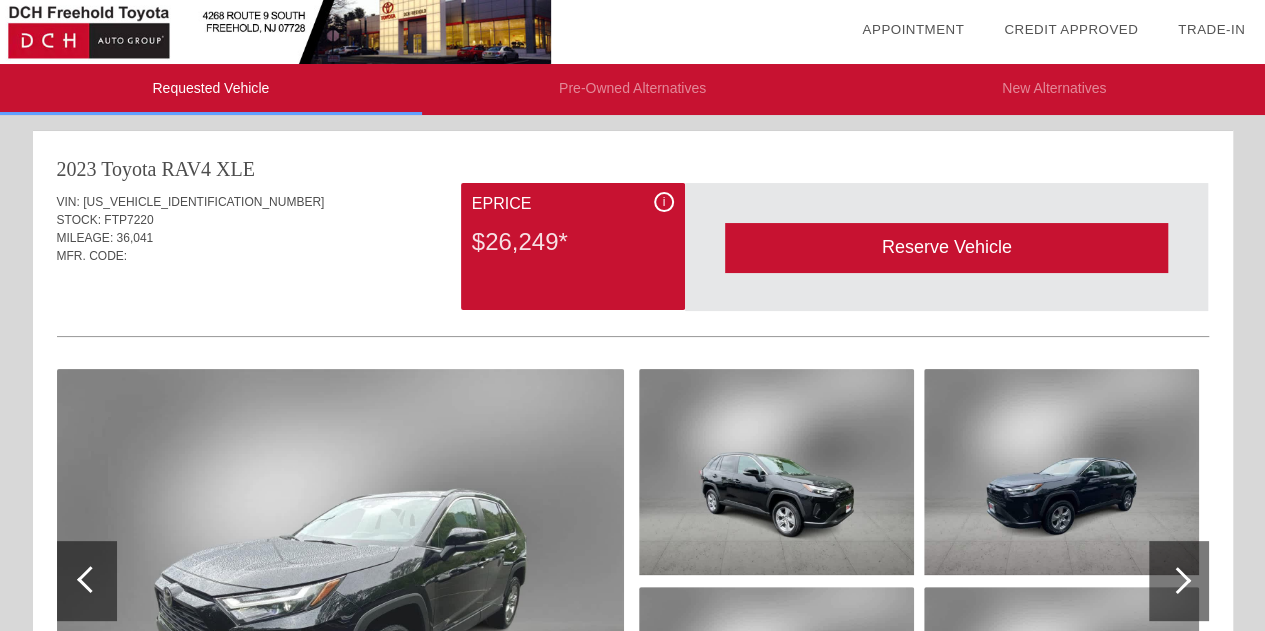 click at bounding box center (340, 581) 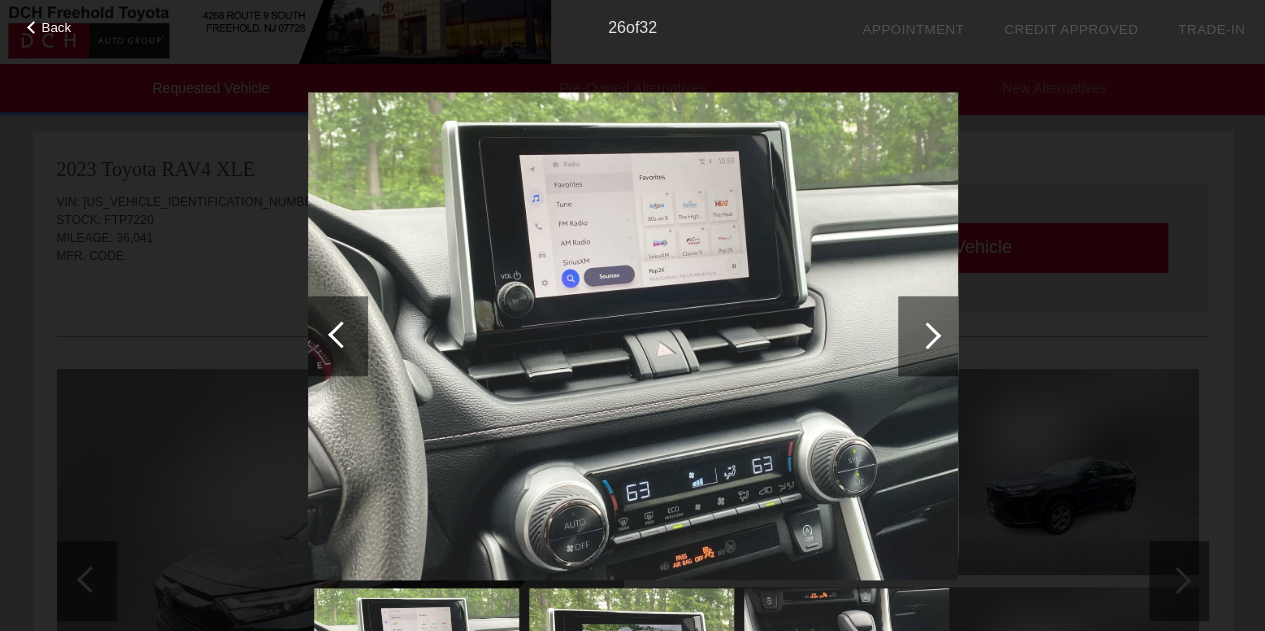 click at bounding box center (928, 336) 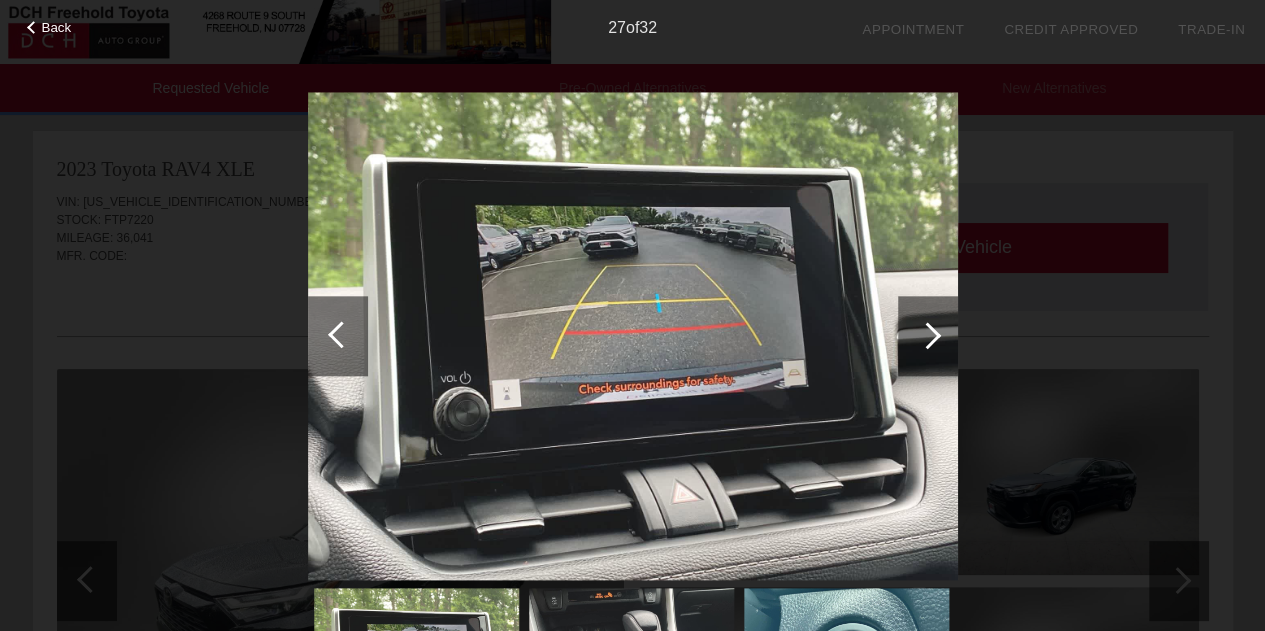 click at bounding box center [928, 336] 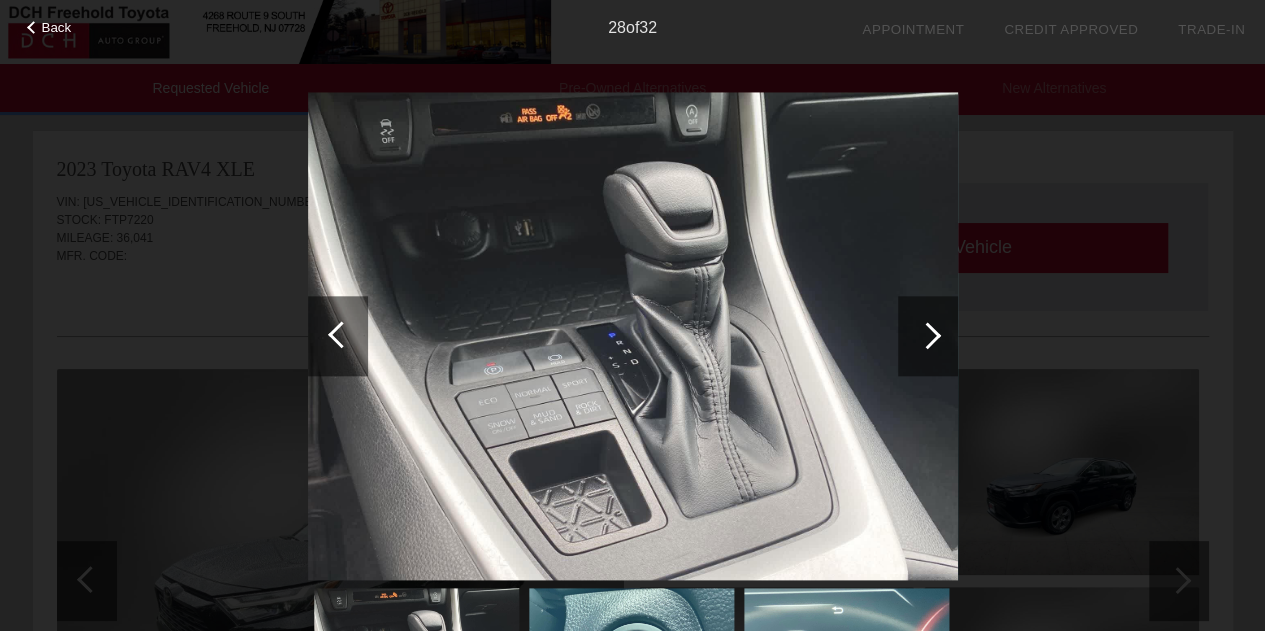 click at bounding box center (928, 336) 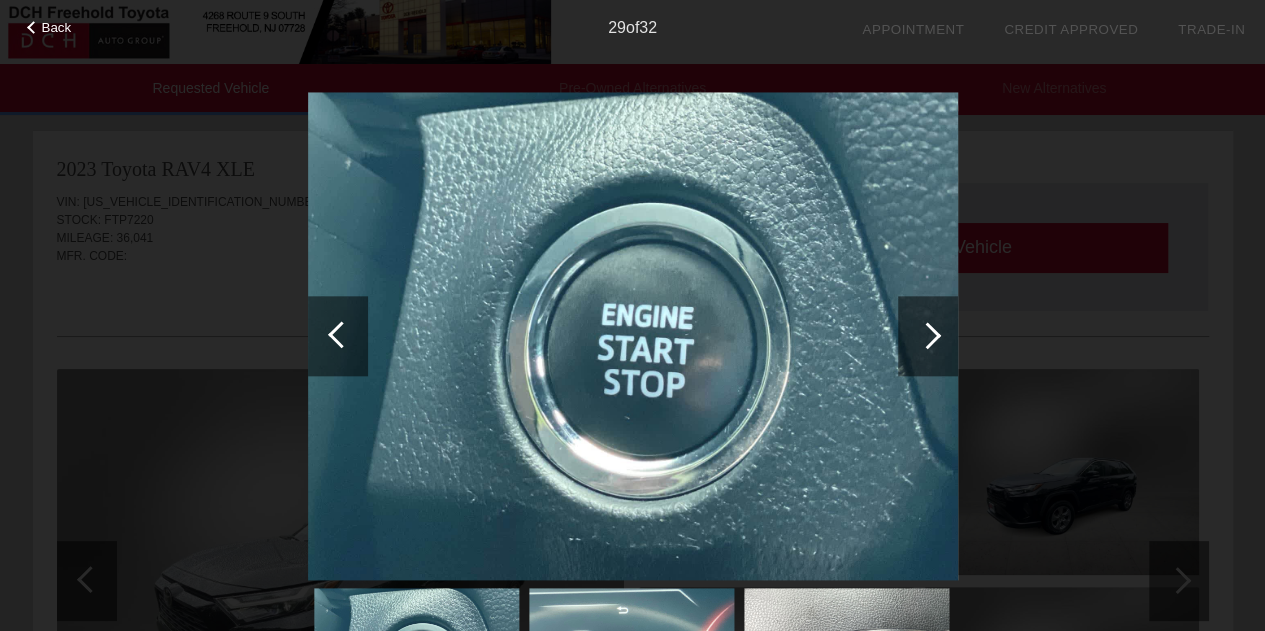 click at bounding box center (928, 336) 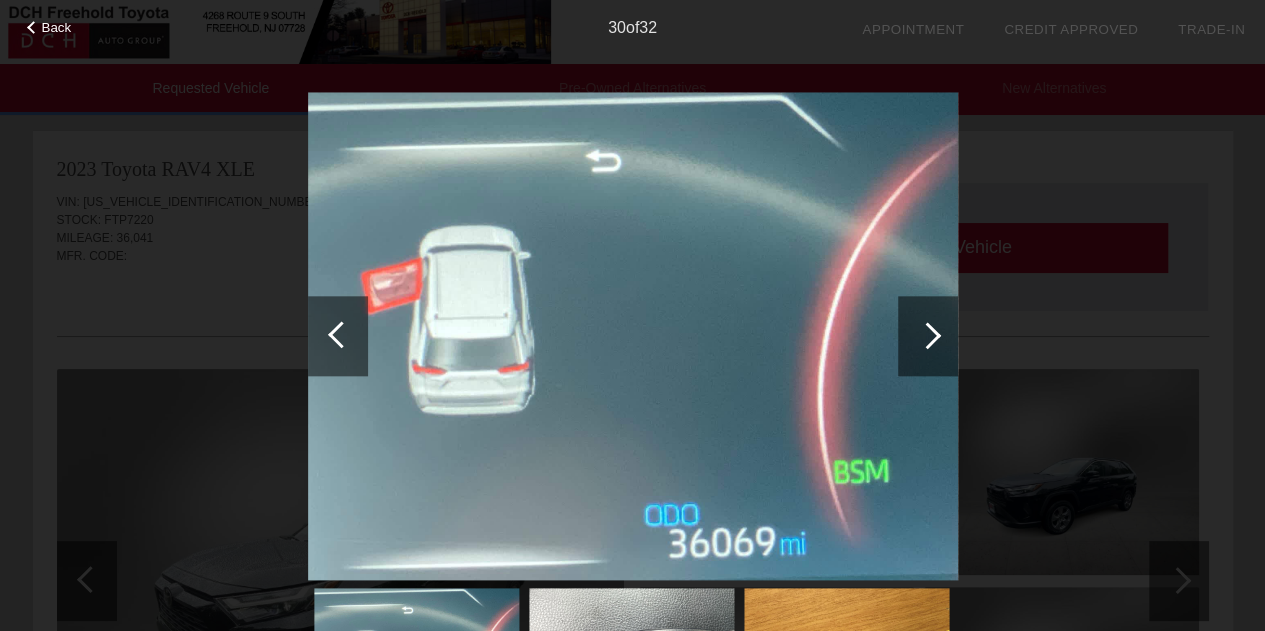 click at bounding box center (928, 336) 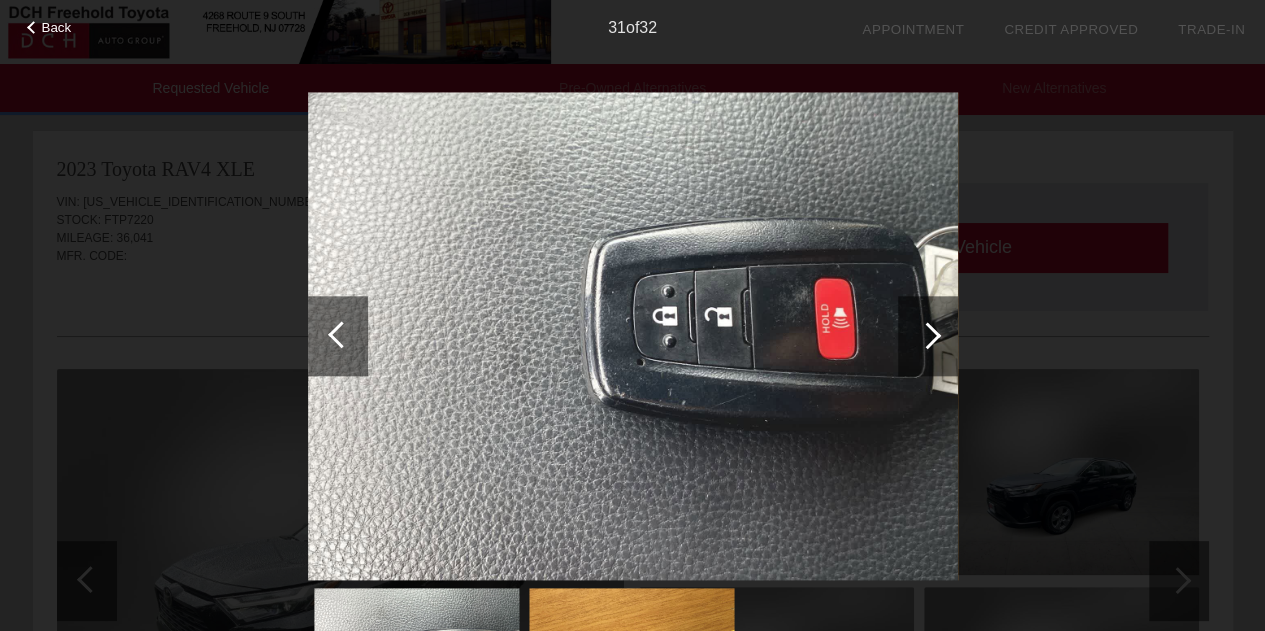 click at bounding box center [928, 336] 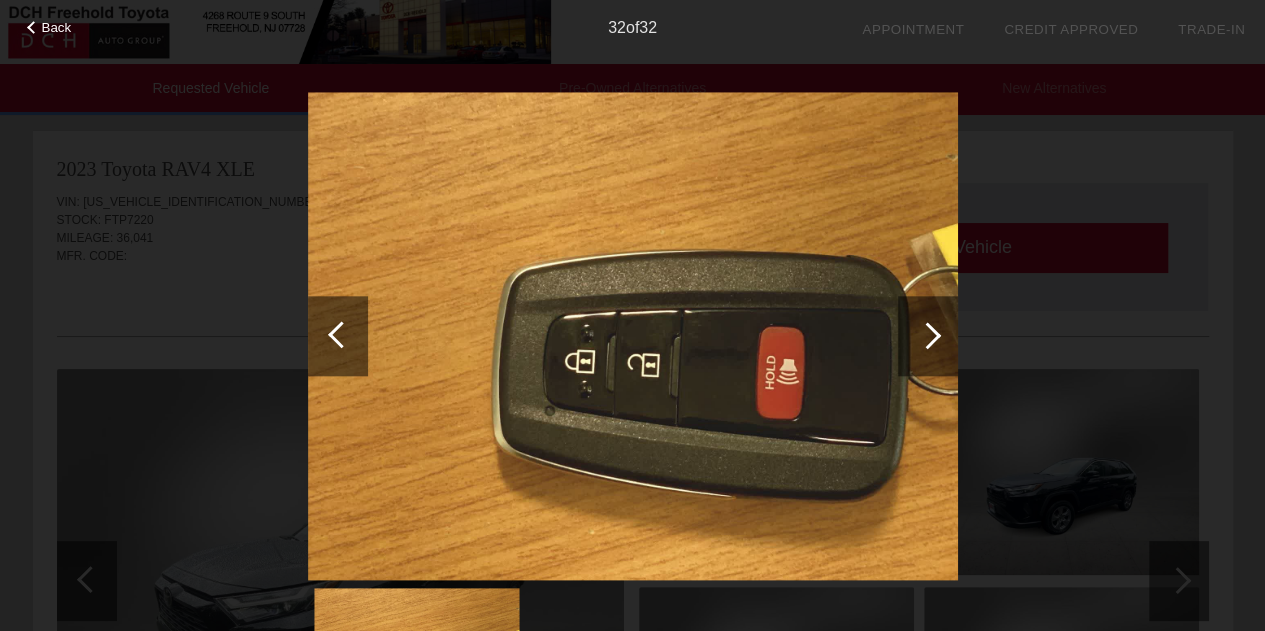 click at bounding box center [928, 336] 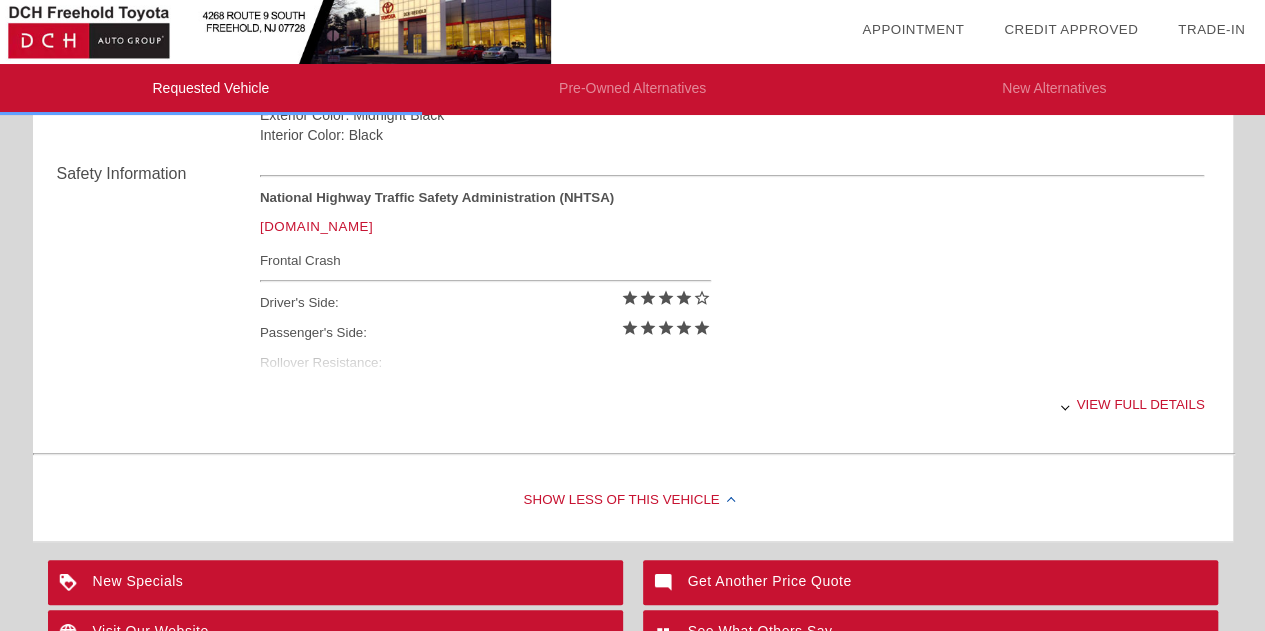 scroll, scrollTop: 766, scrollLeft: 0, axis: vertical 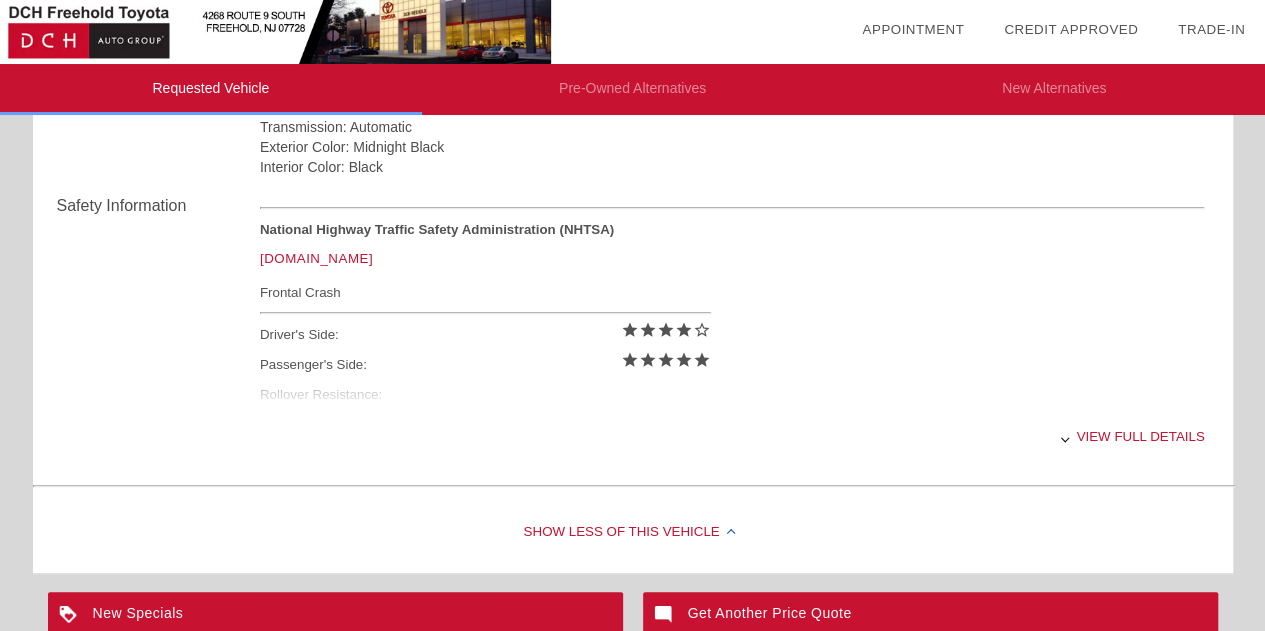 click on "View full details" at bounding box center [732, 436] 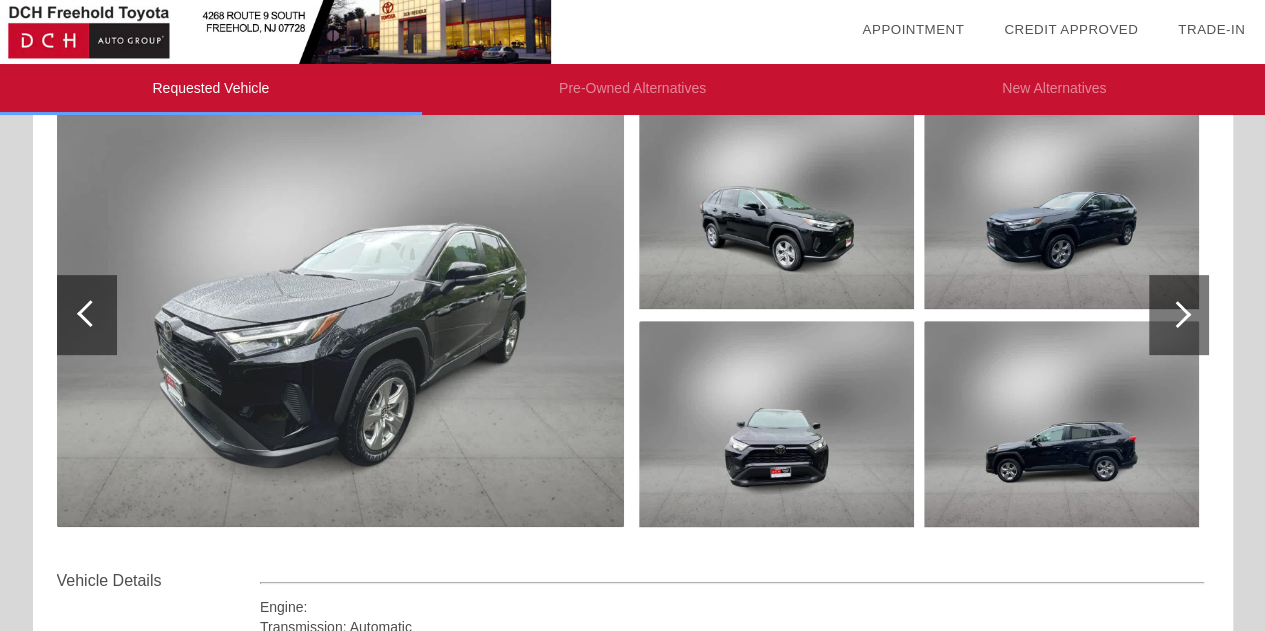 scroll, scrollTop: 300, scrollLeft: 0, axis: vertical 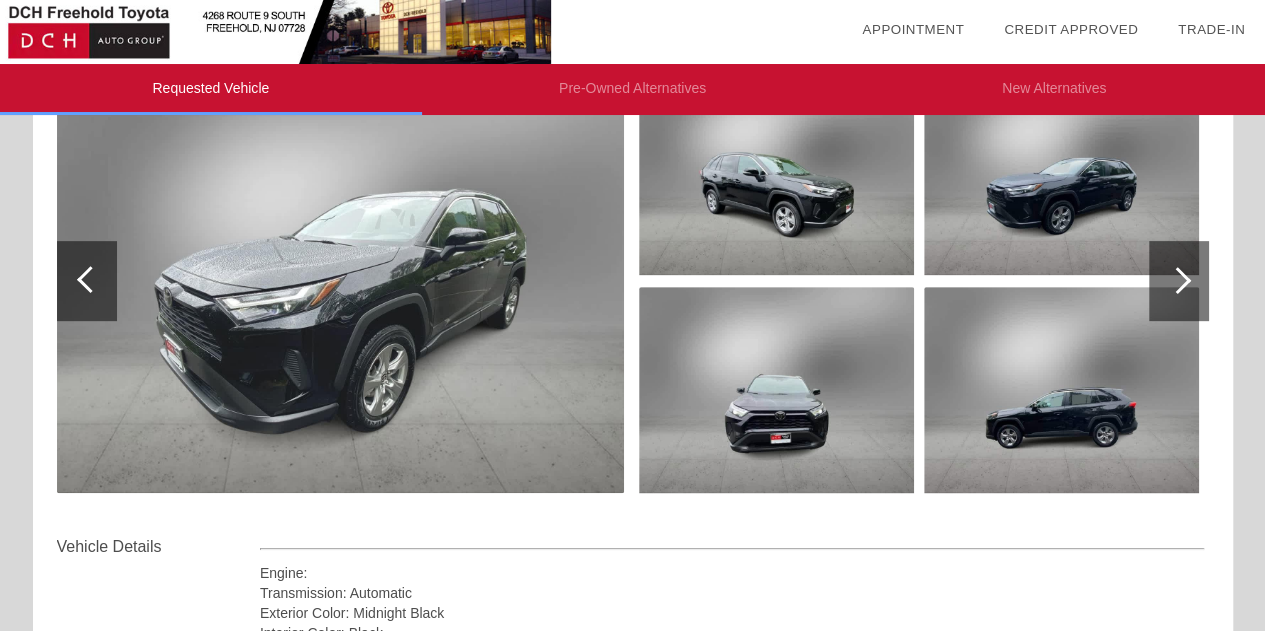 click at bounding box center (340, 281) 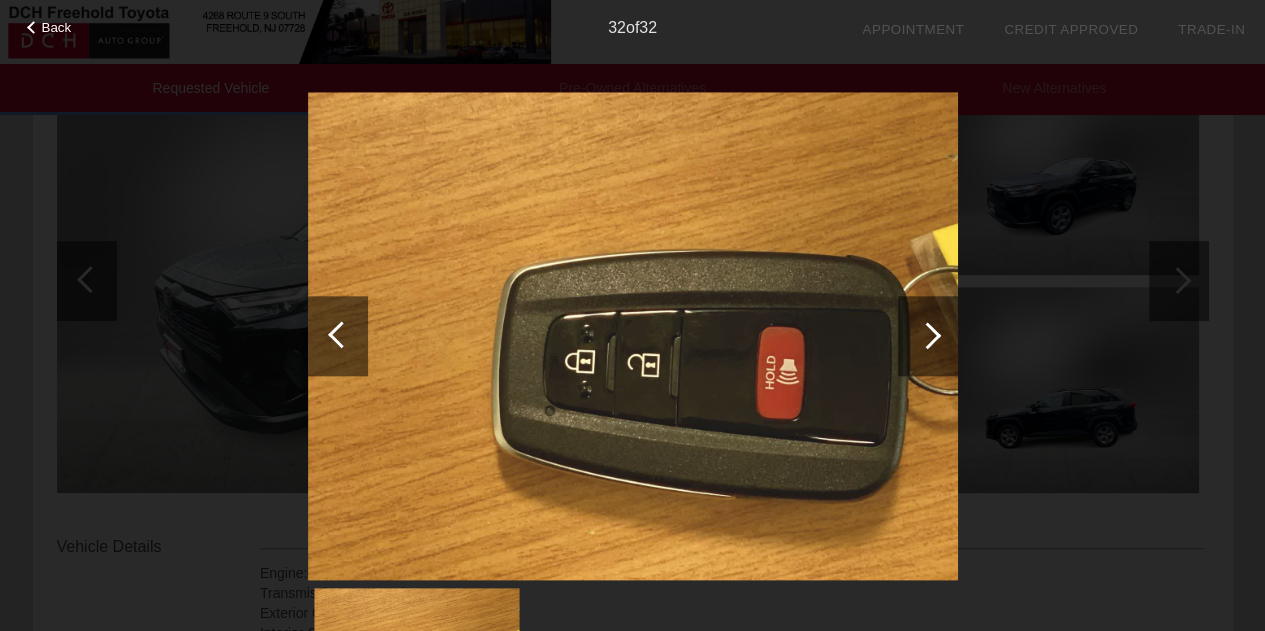 click at bounding box center (633, 336) 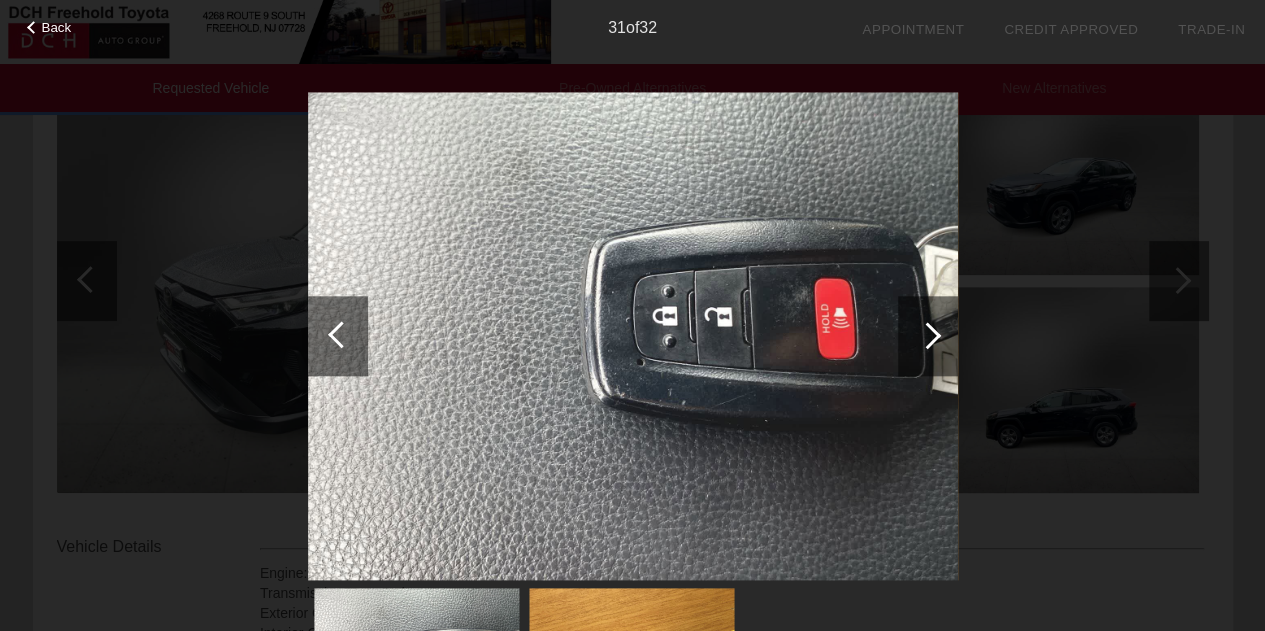 click at bounding box center [338, 336] 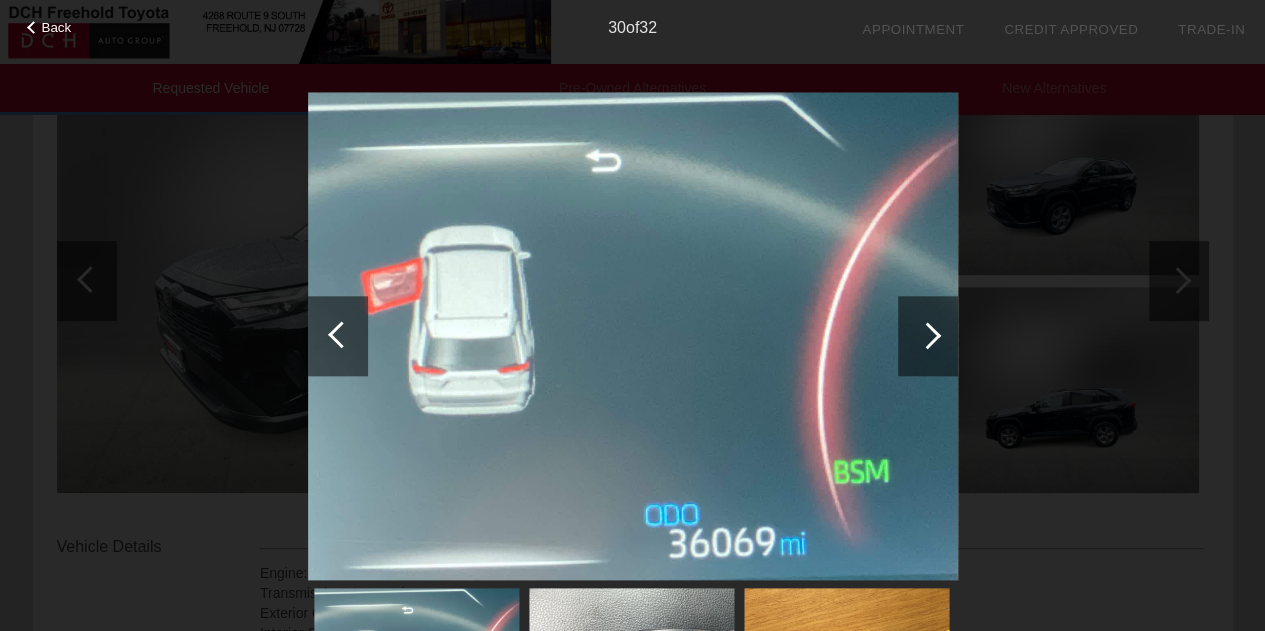 click at bounding box center (338, 336) 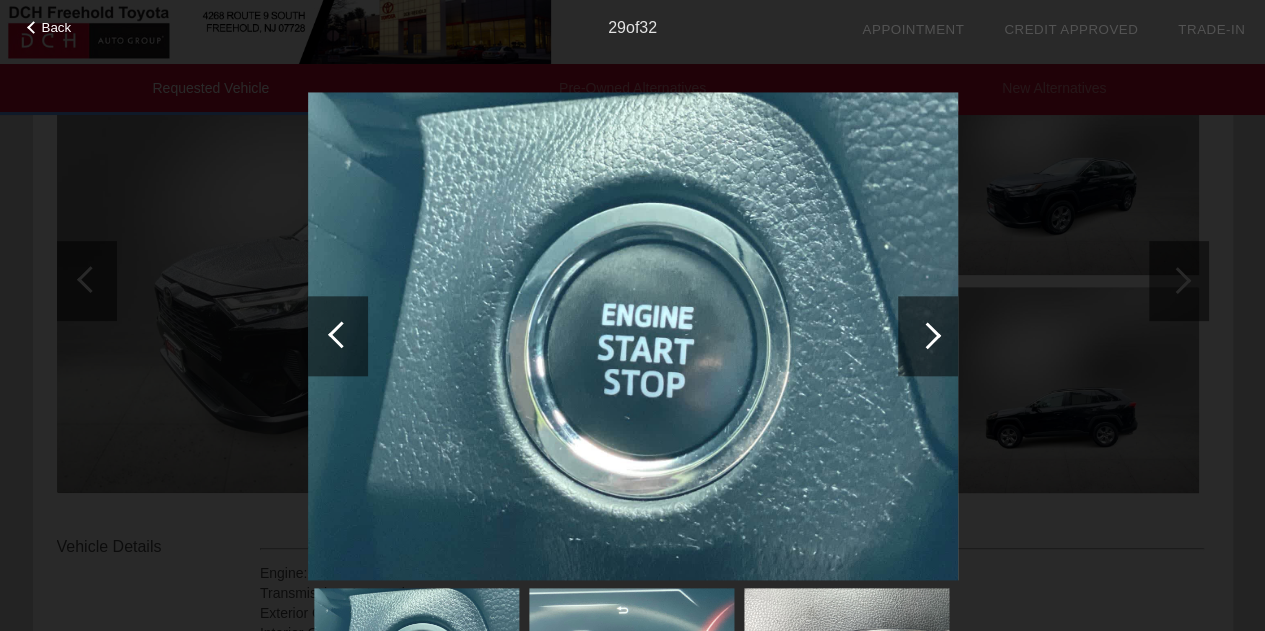 click at bounding box center (338, 336) 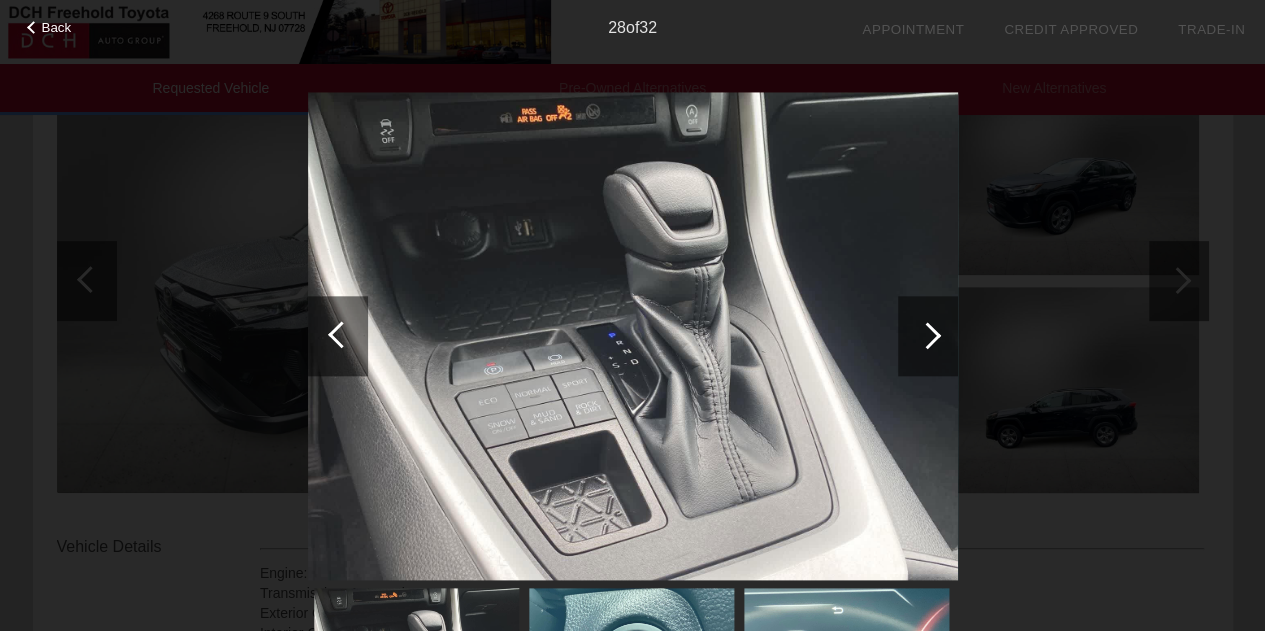 click at bounding box center [338, 336] 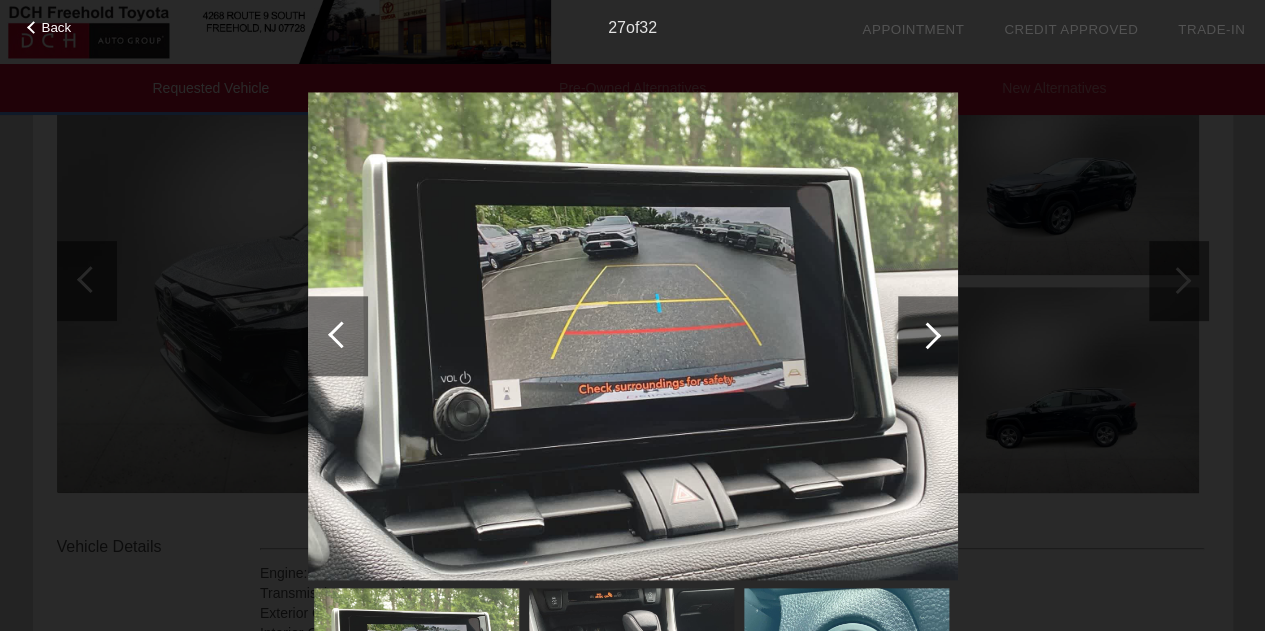 click at bounding box center (338, 336) 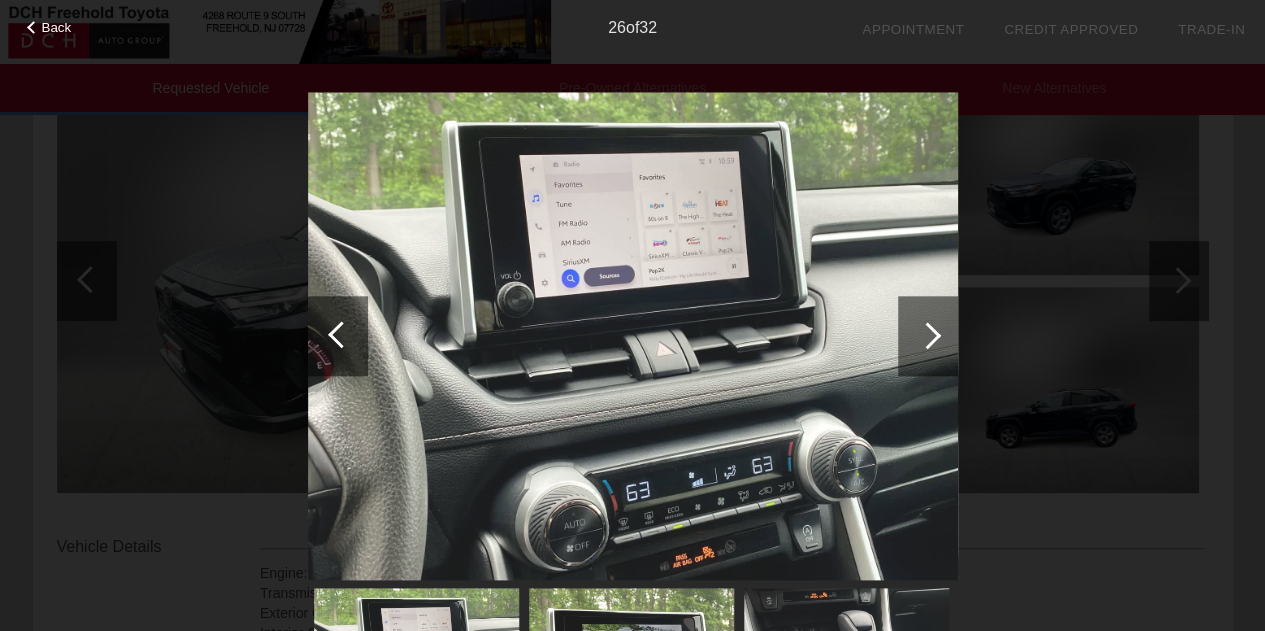 click at bounding box center (338, 336) 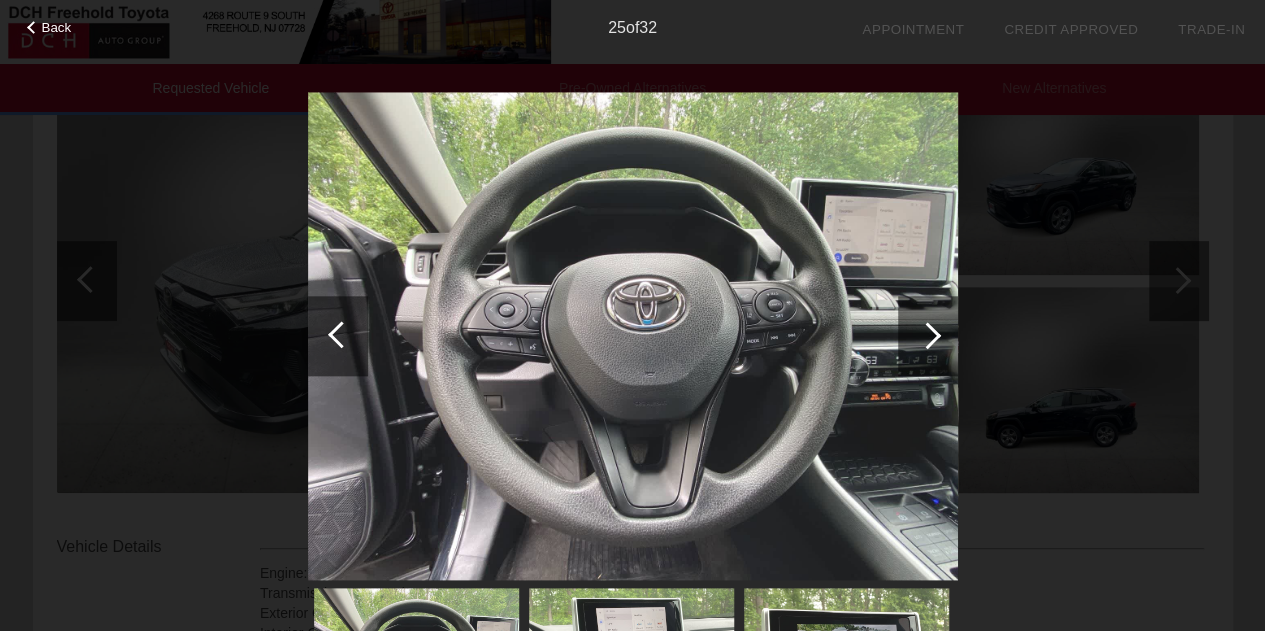 click at bounding box center (338, 336) 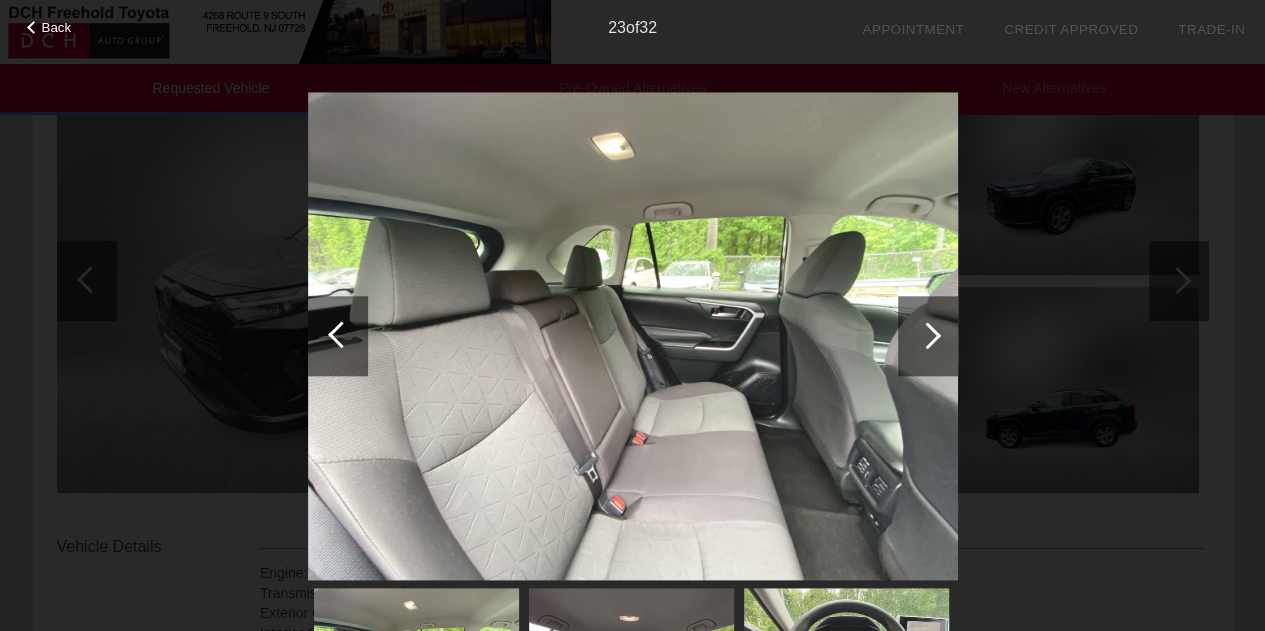 click at bounding box center [338, 336] 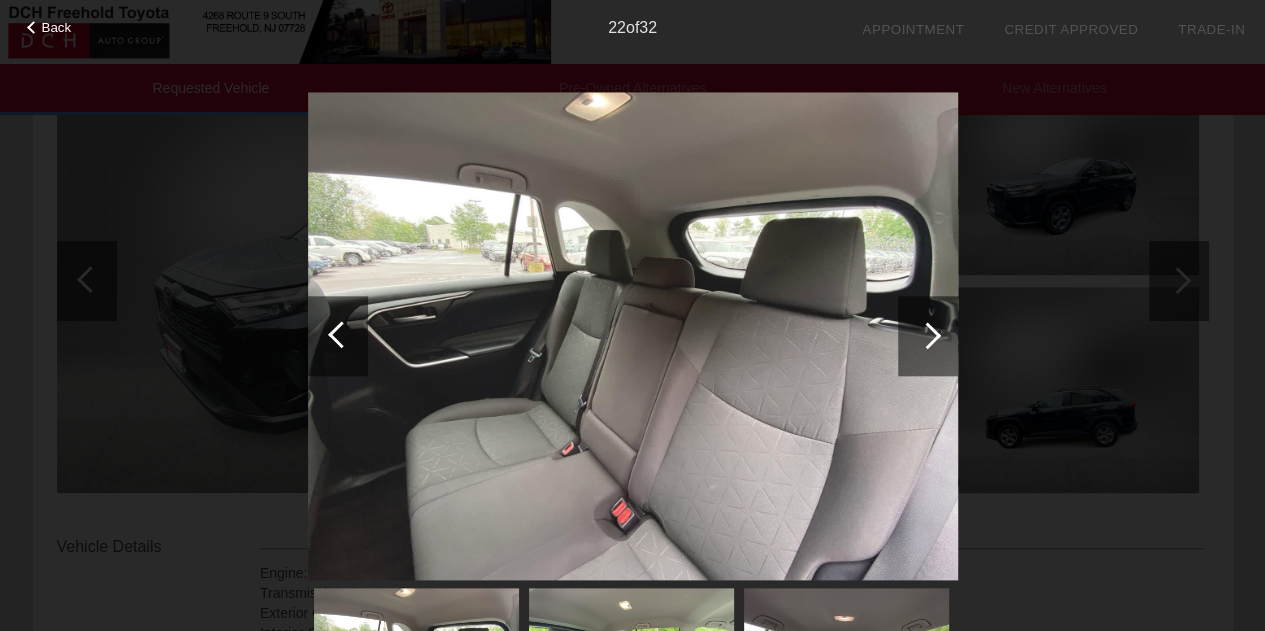 click at bounding box center (338, 336) 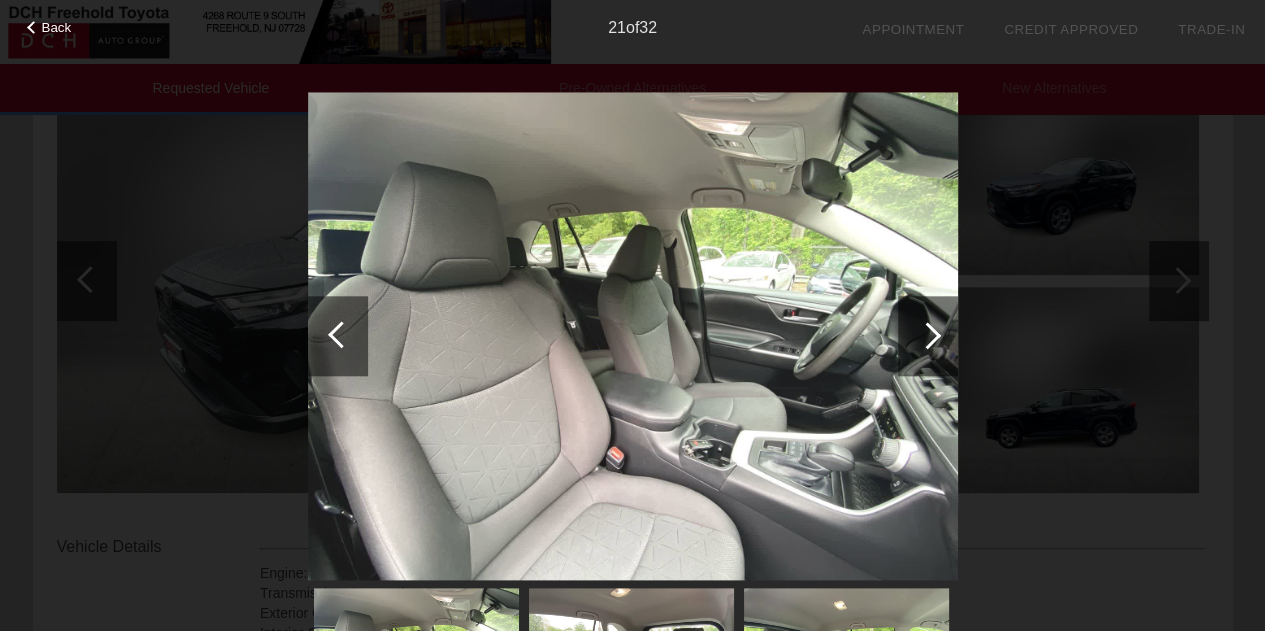click at bounding box center (338, 336) 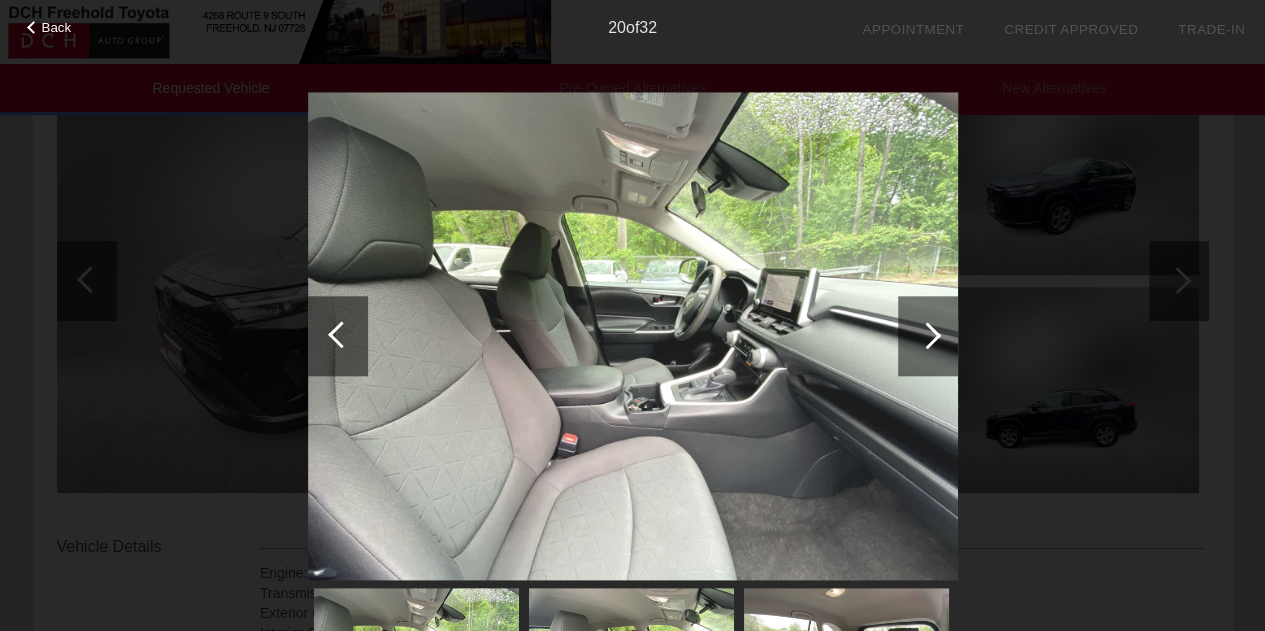 click at bounding box center (928, 336) 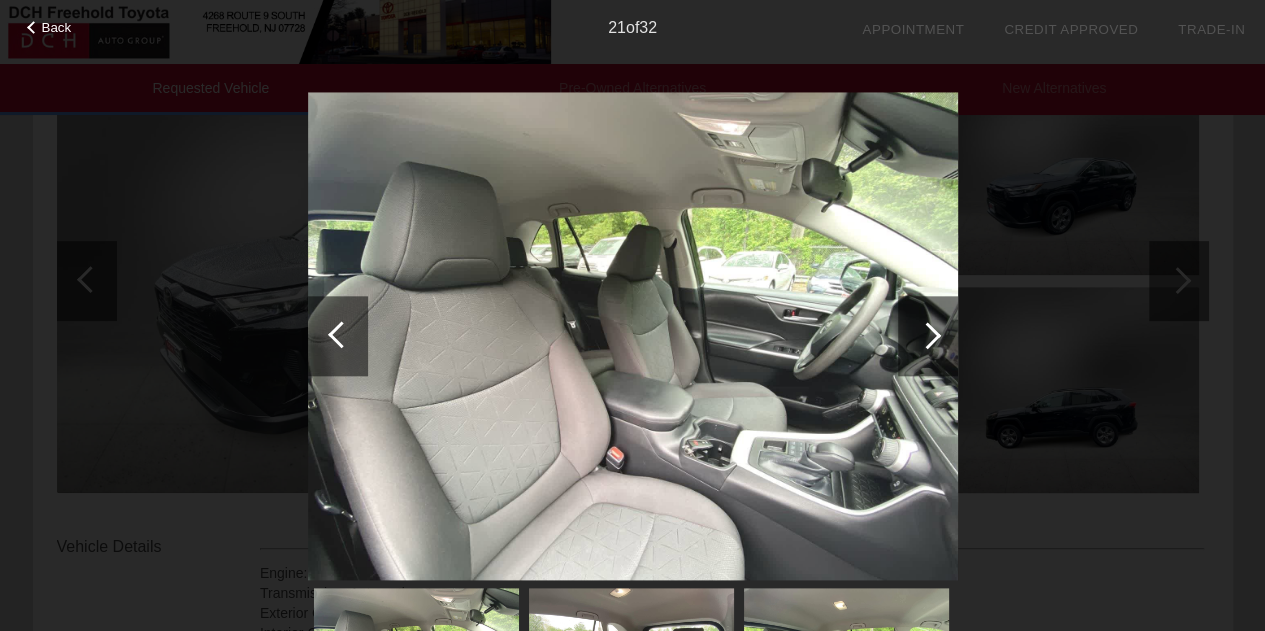click at bounding box center (928, 336) 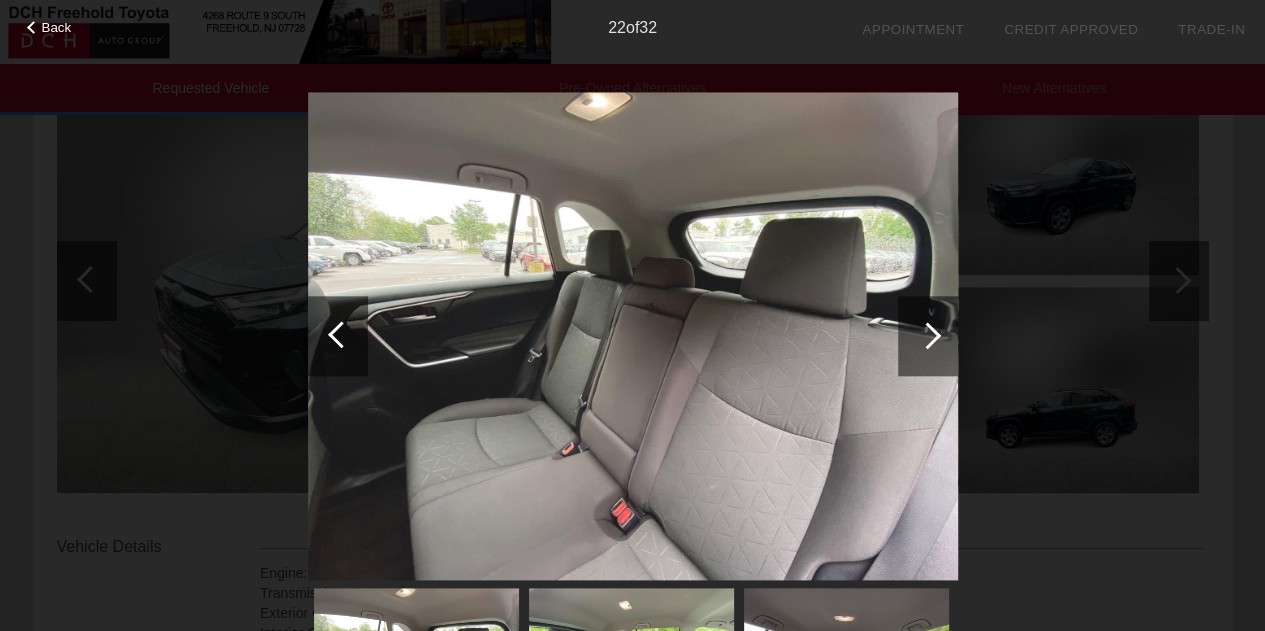 click at bounding box center [928, 336] 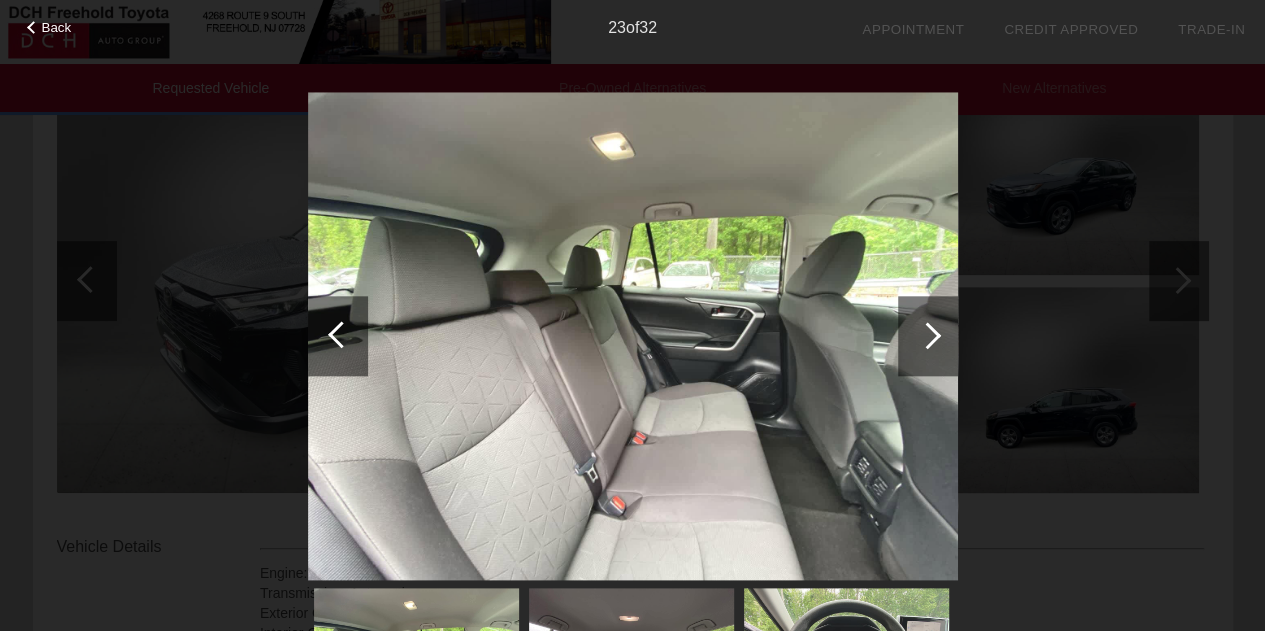 click at bounding box center (928, 336) 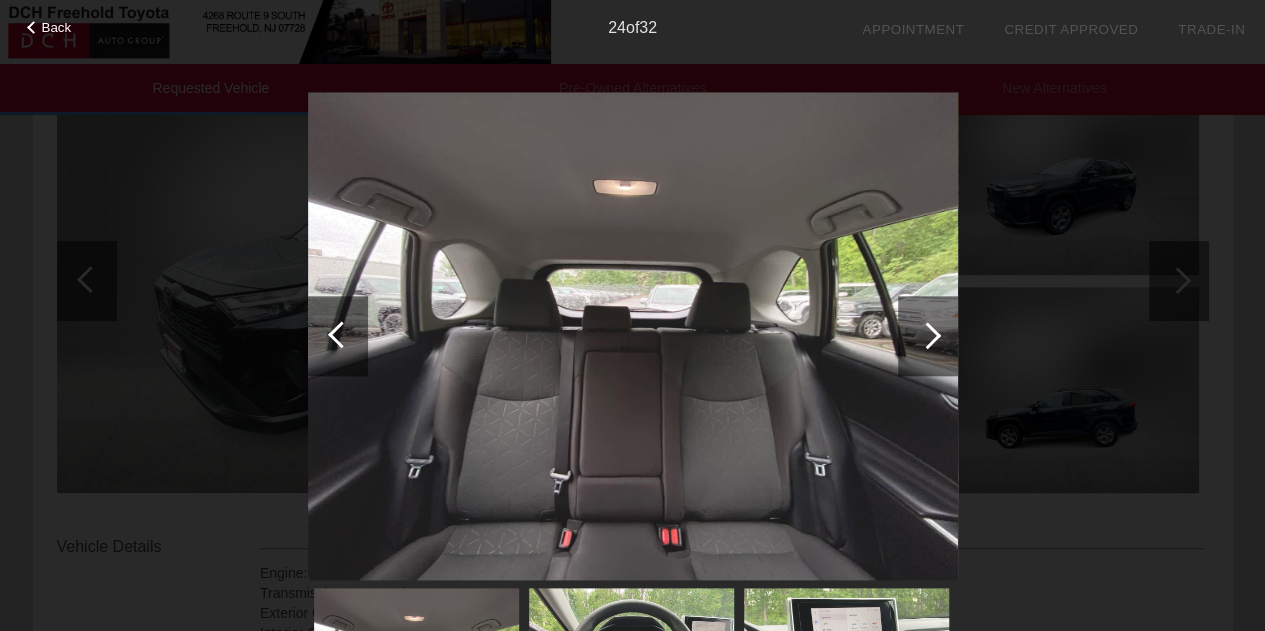 click at bounding box center [928, 336] 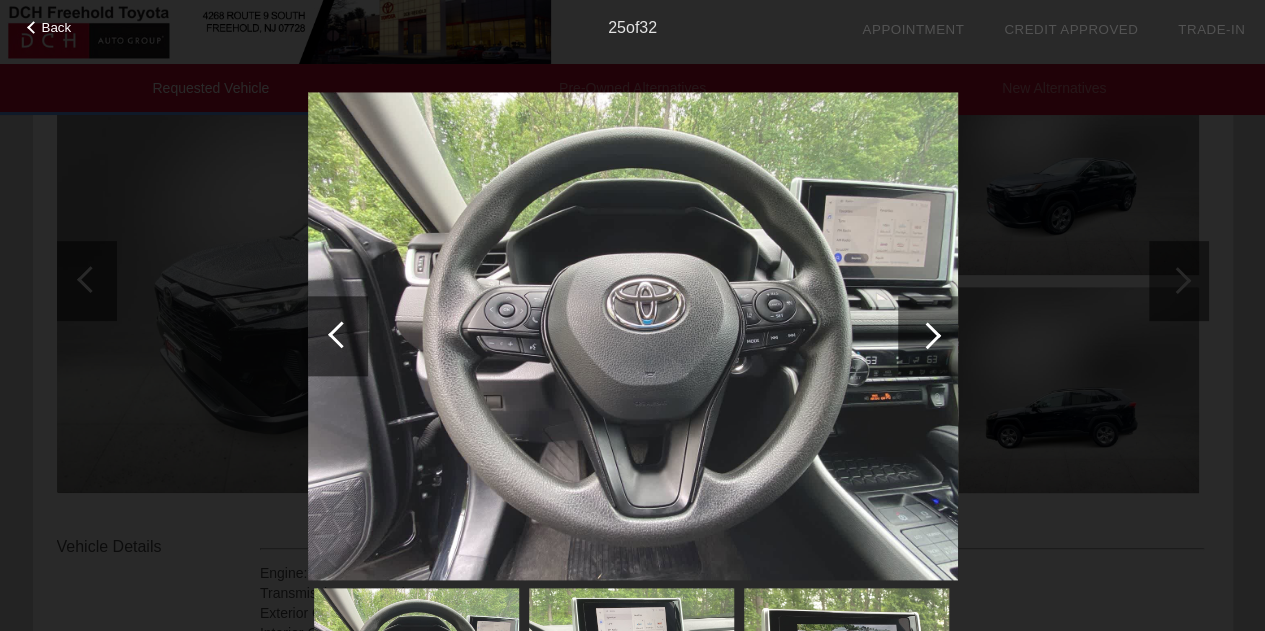 click at bounding box center [928, 336] 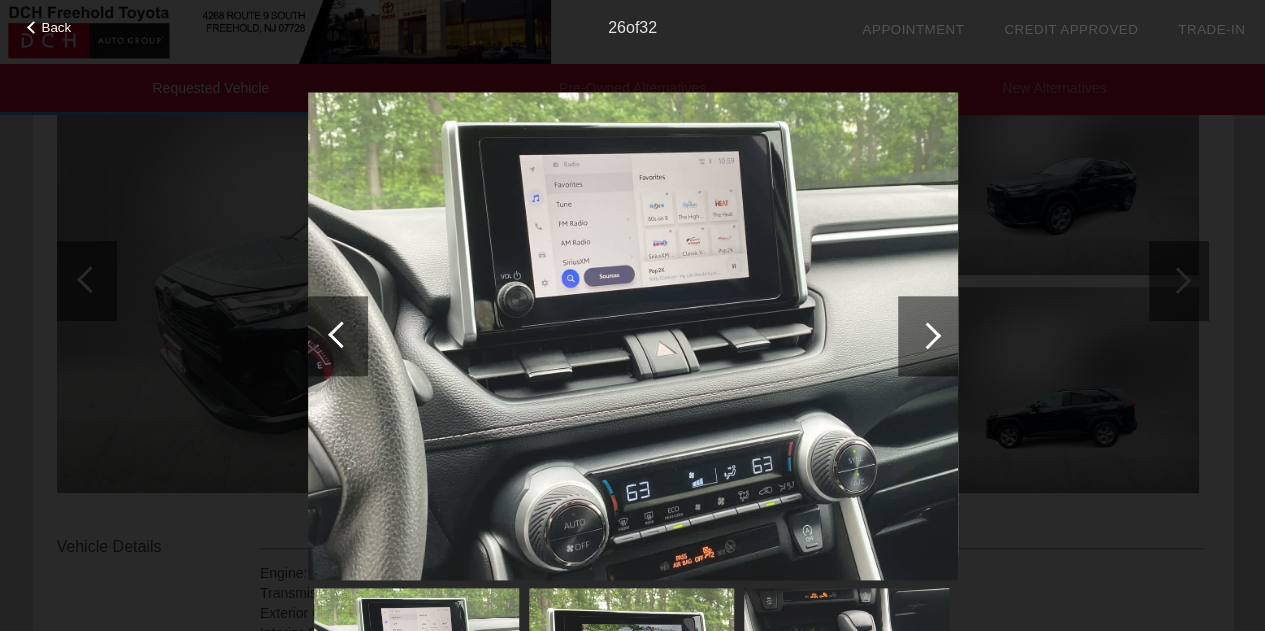 click at bounding box center (928, 336) 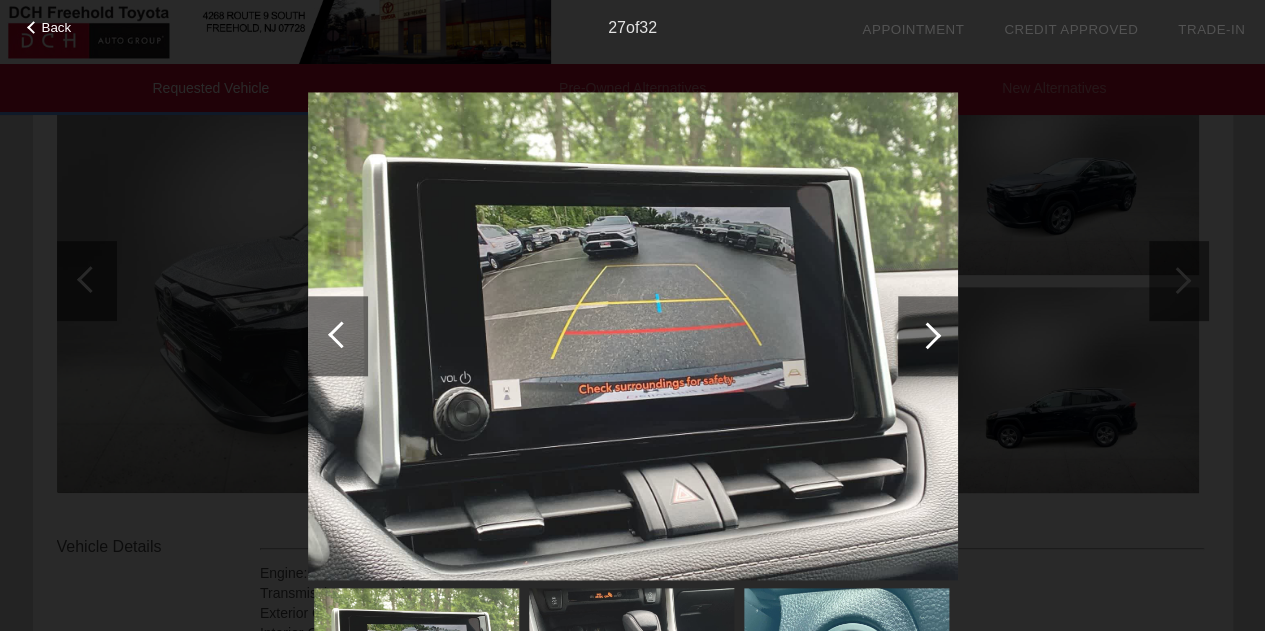 click at bounding box center (928, 336) 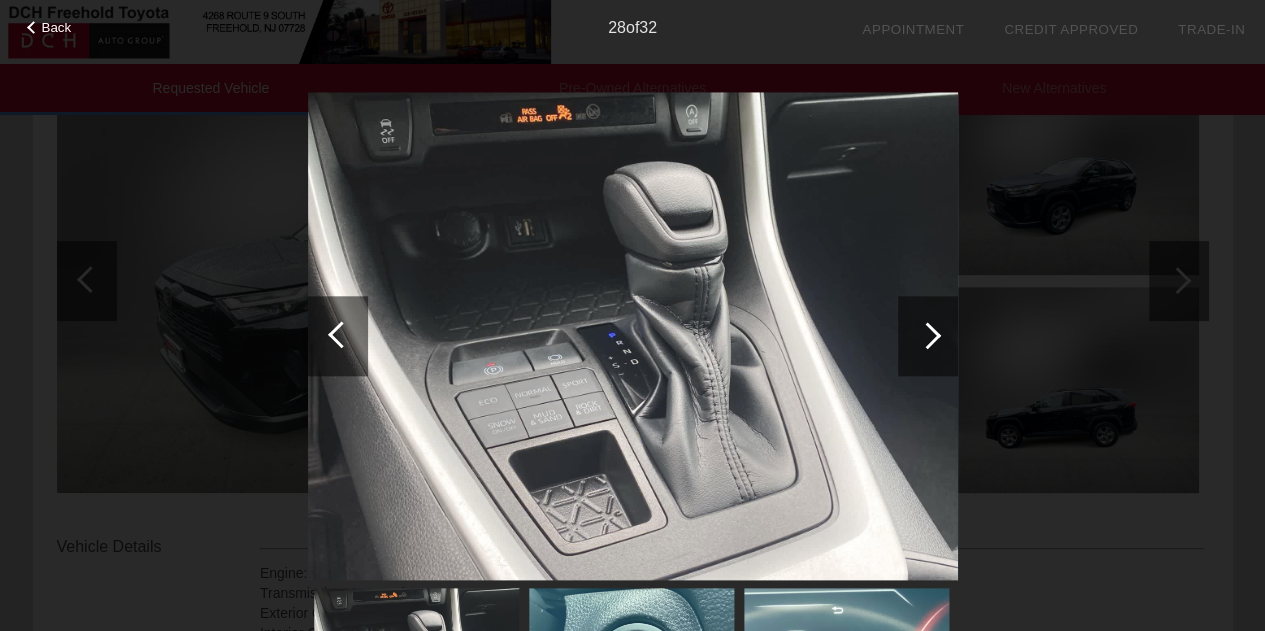 click at bounding box center [338, 336] 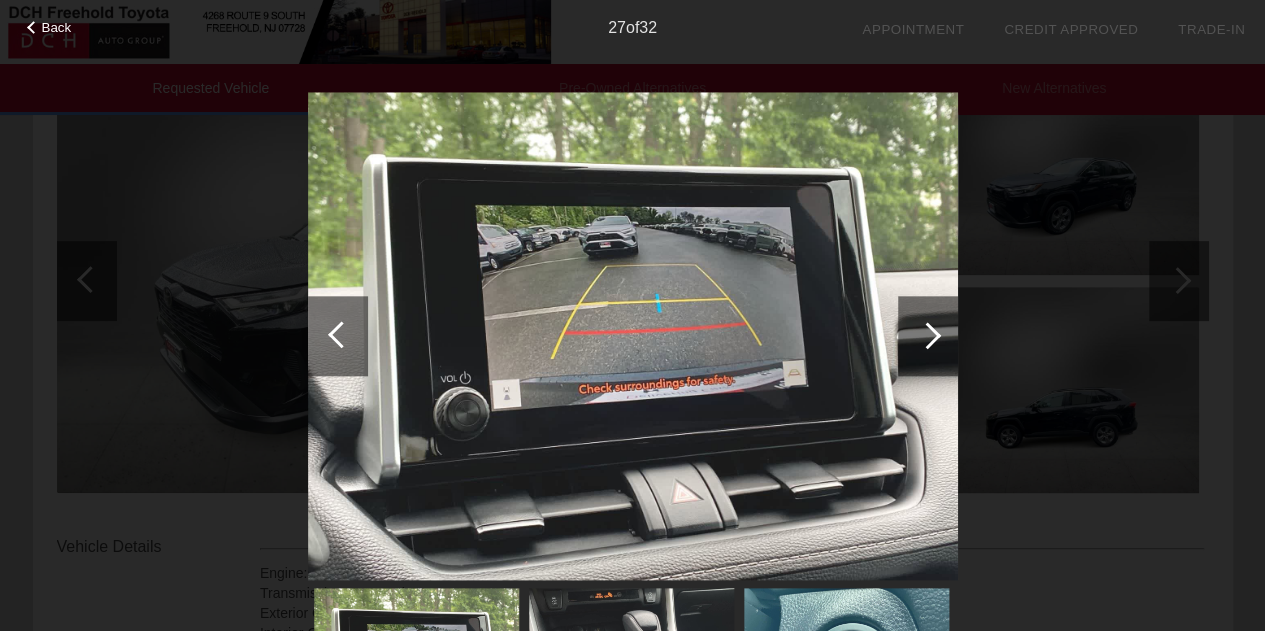 click at bounding box center (928, 336) 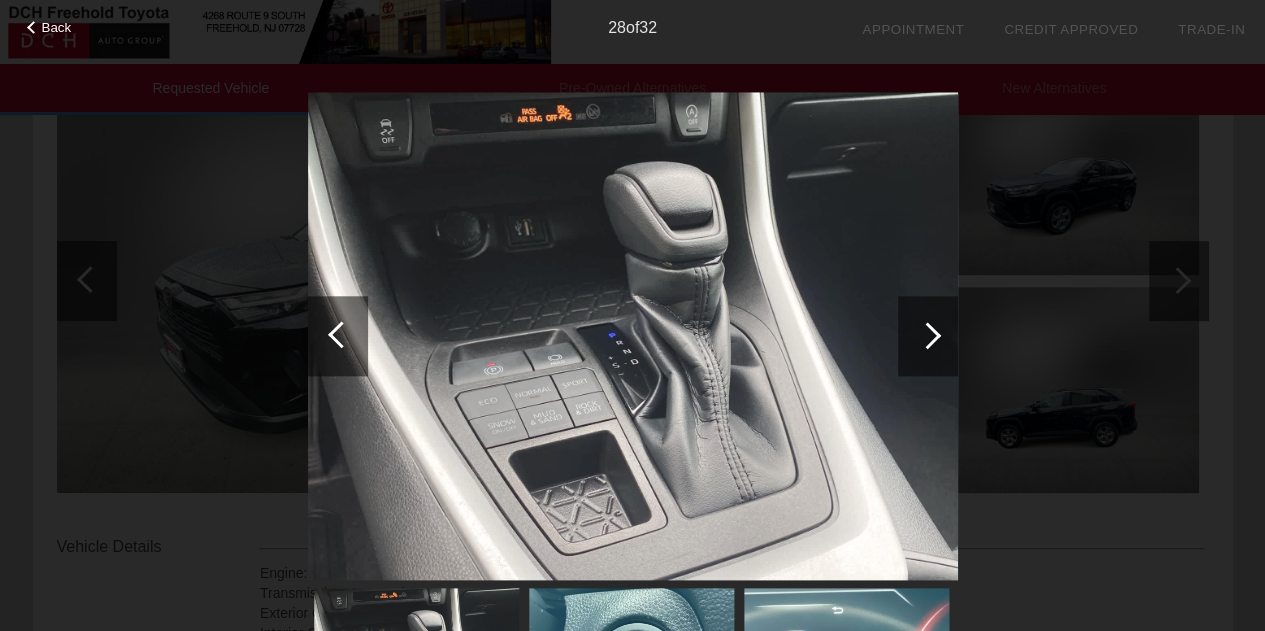 click at bounding box center (928, 336) 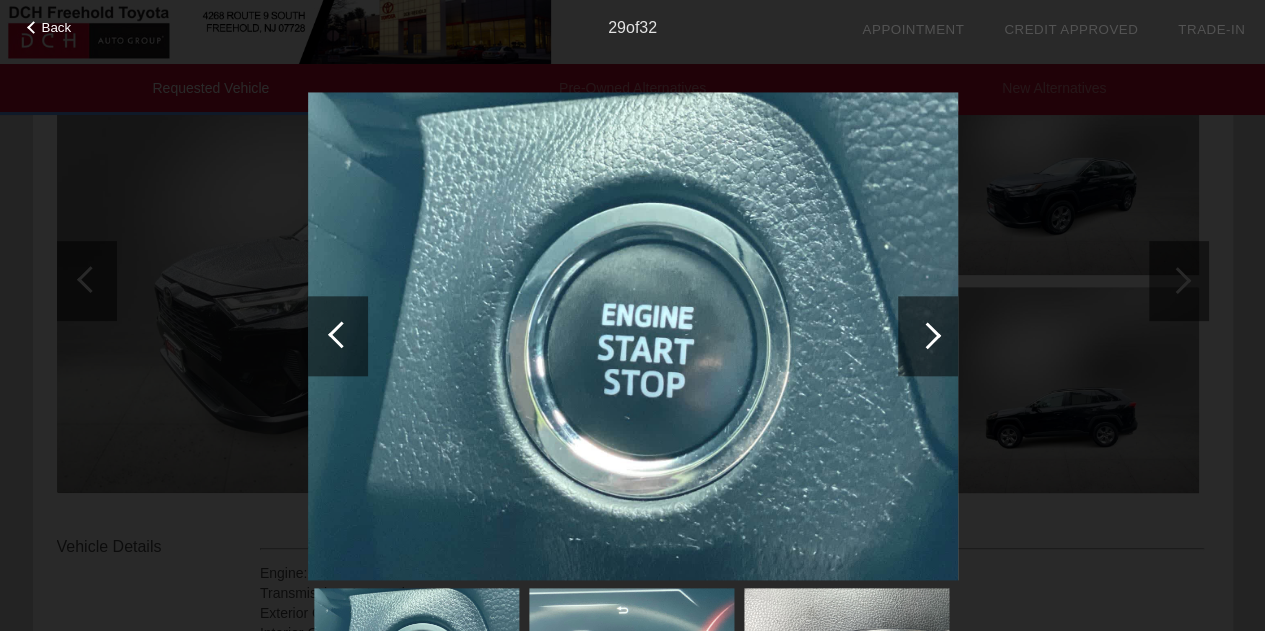 click at bounding box center [928, 336] 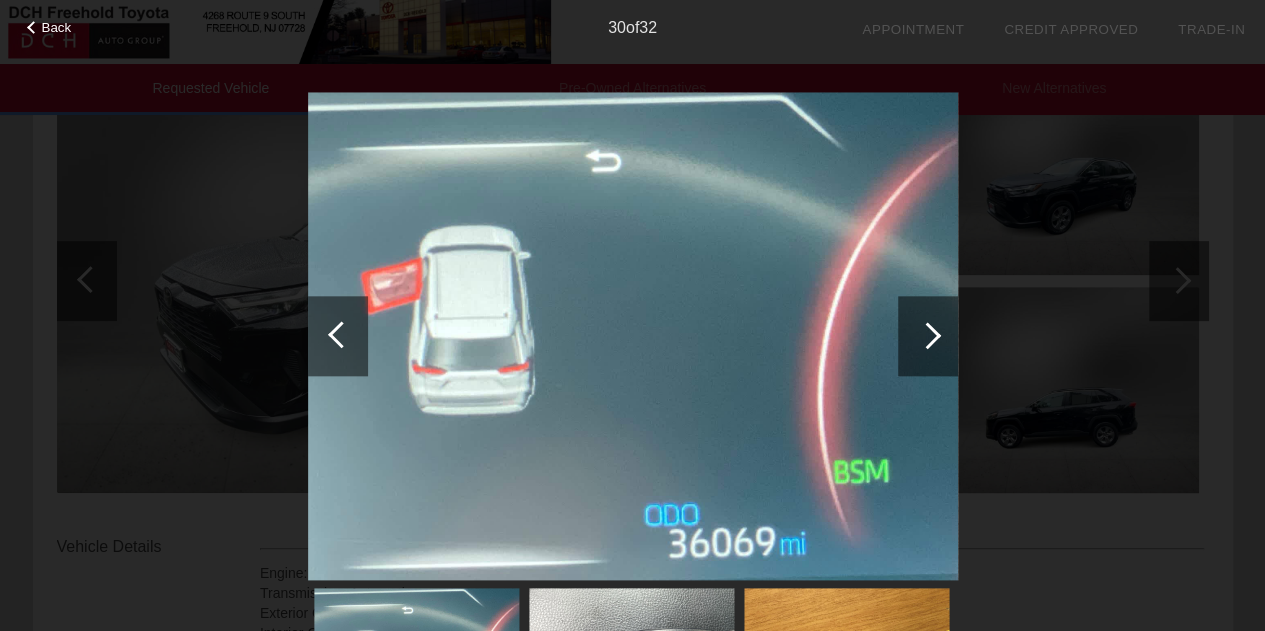 click at bounding box center [928, 336] 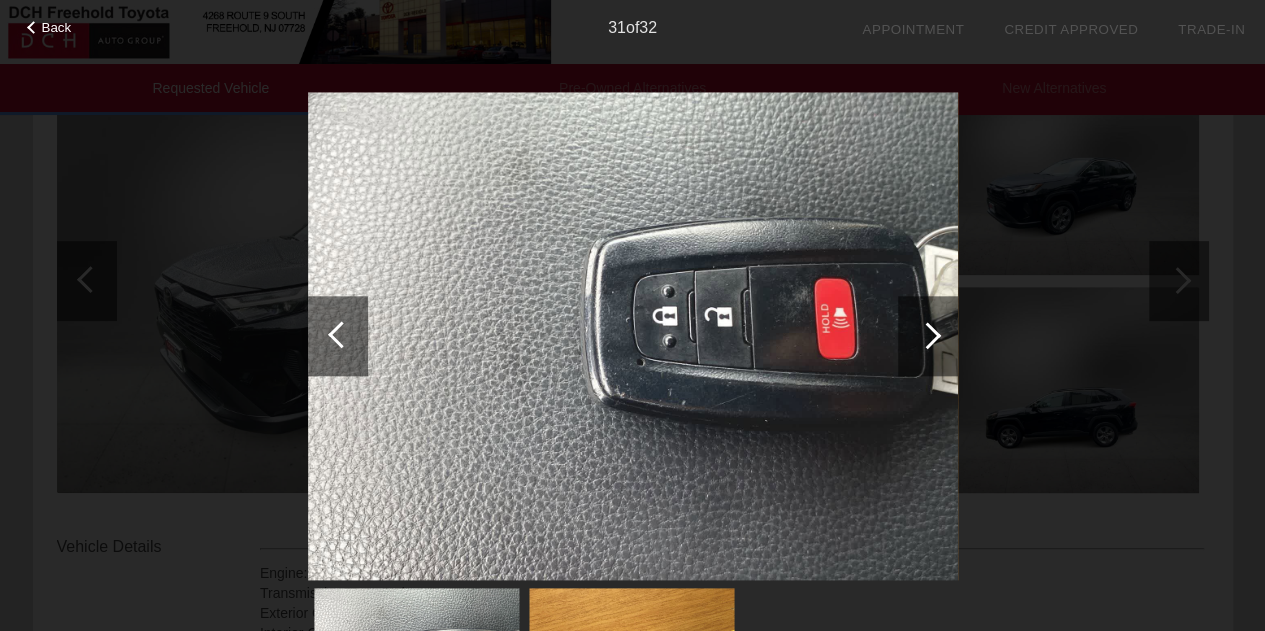 click at bounding box center [928, 336] 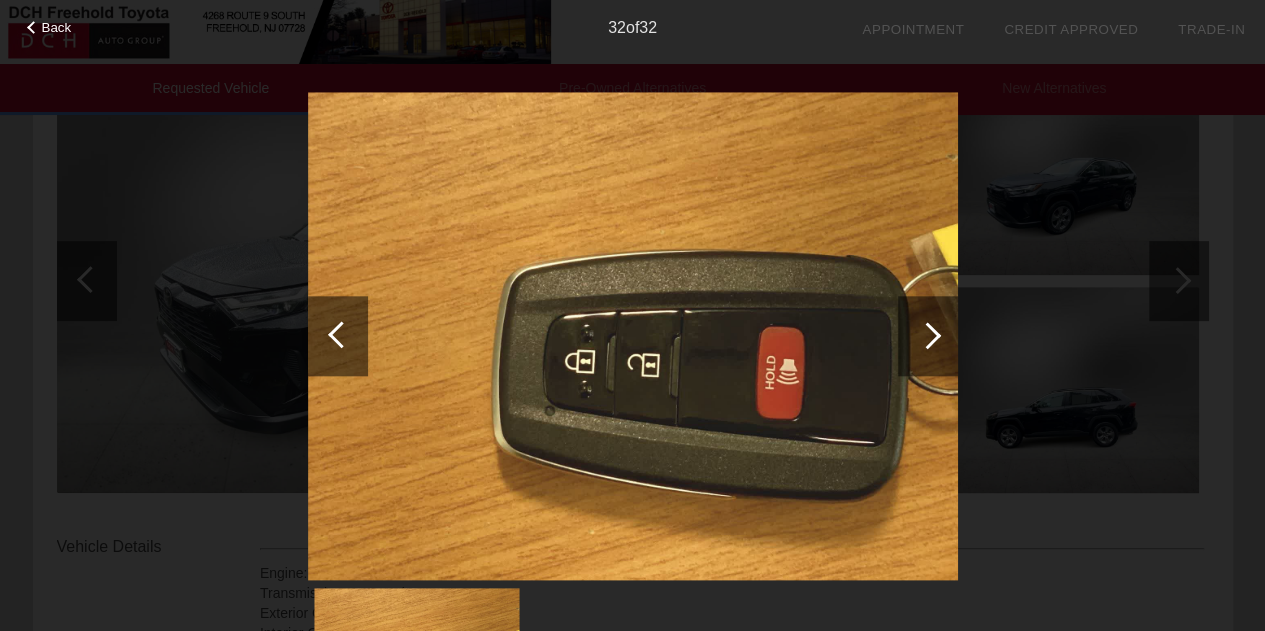 click at bounding box center (928, 336) 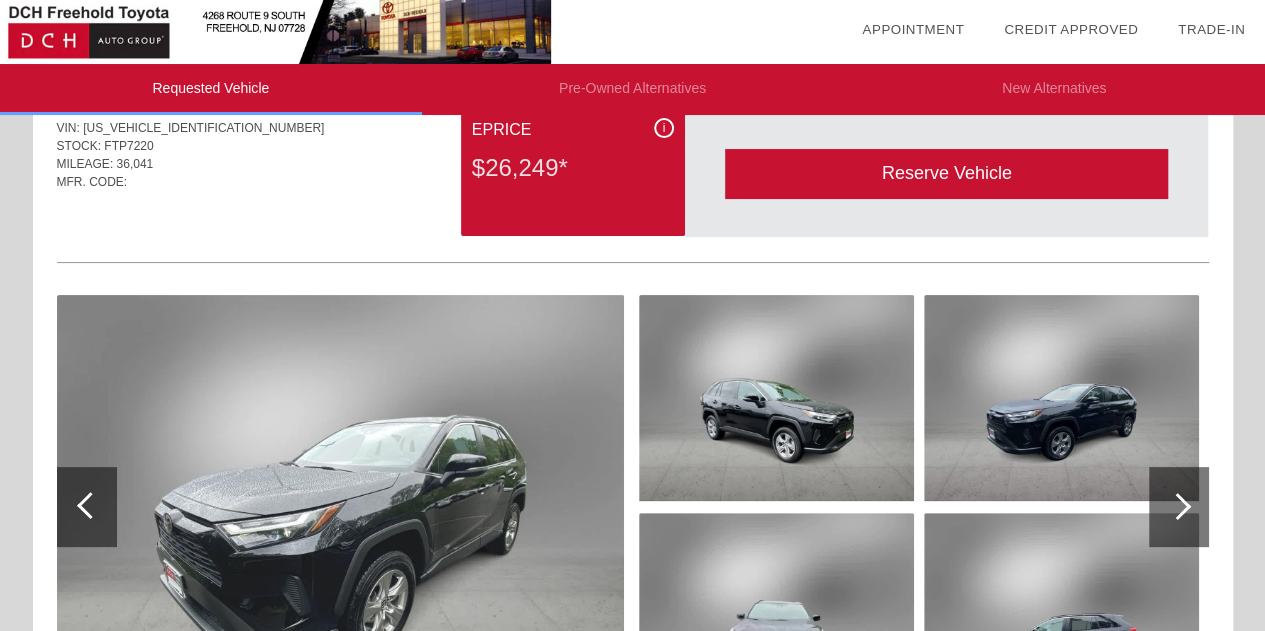 scroll, scrollTop: 0, scrollLeft: 0, axis: both 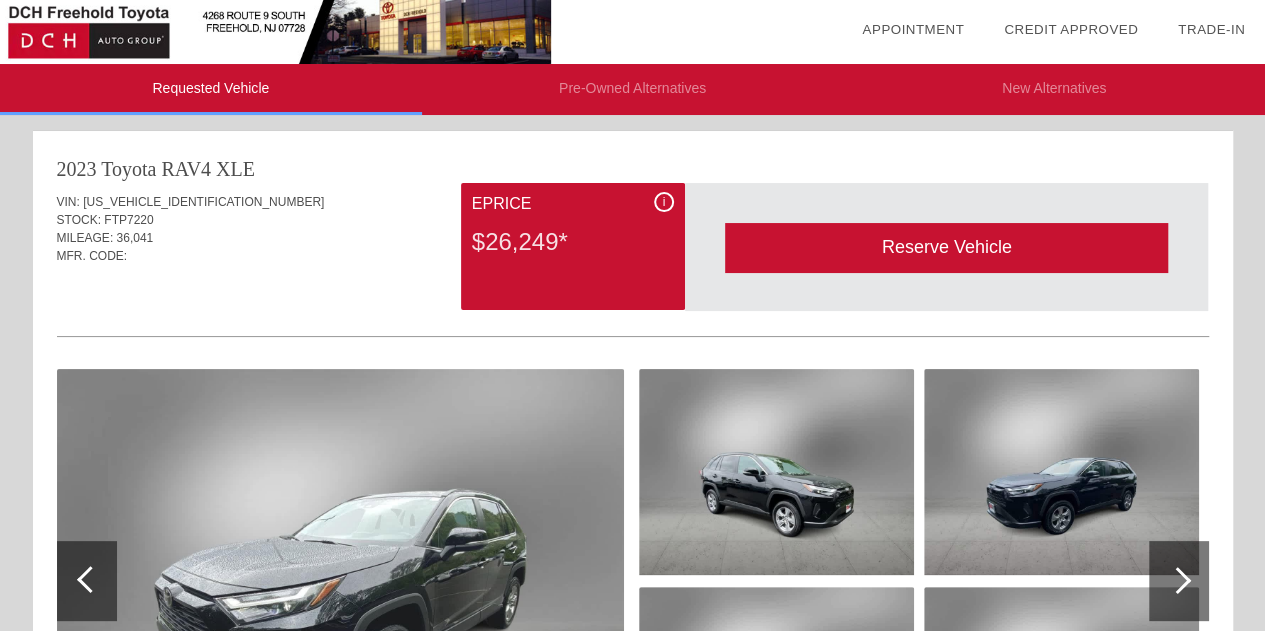 click on "Quoted on [DATE] 11:55:20 PM" at bounding box center [633, 293] 